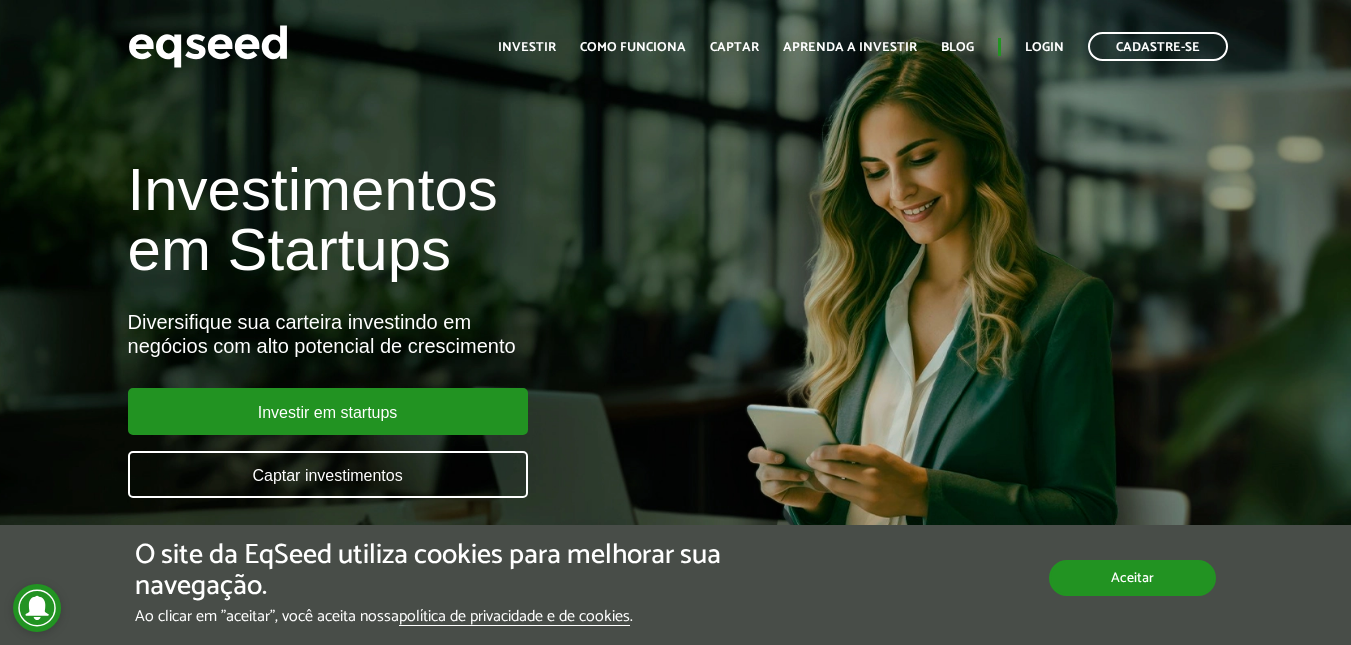 scroll, scrollTop: 0, scrollLeft: 0, axis: both 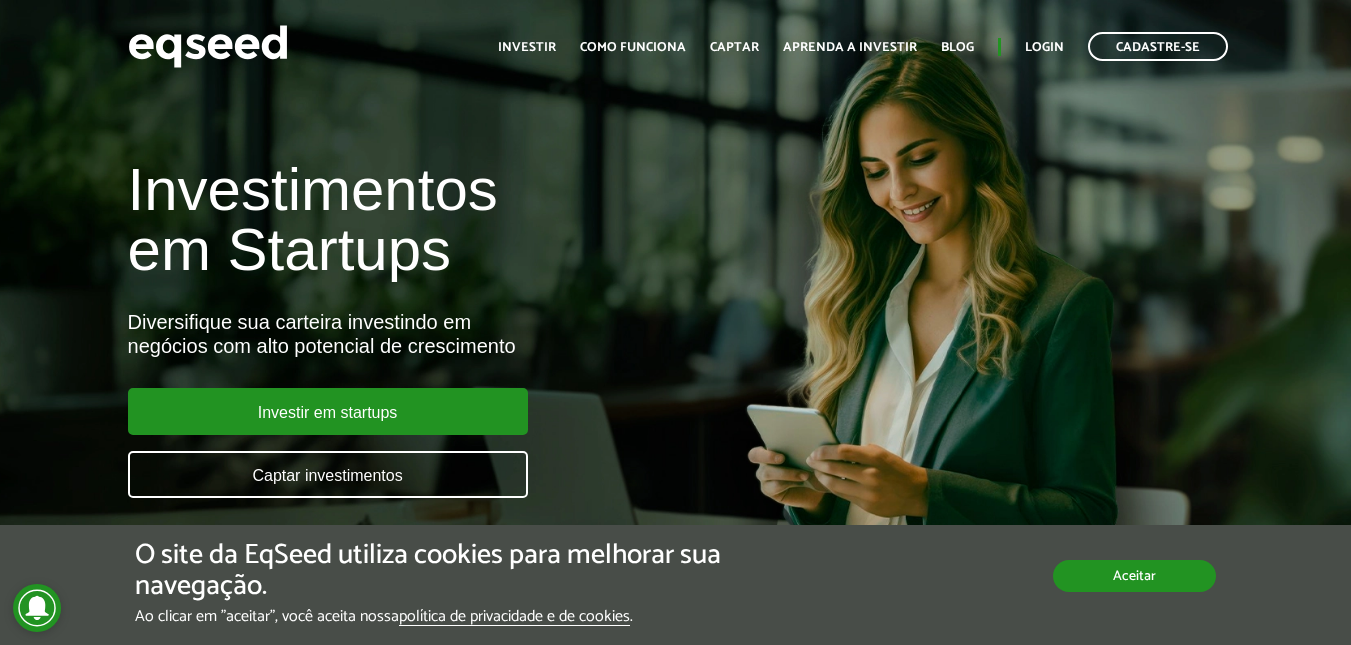 click on "Aceitar" at bounding box center (1134, 576) 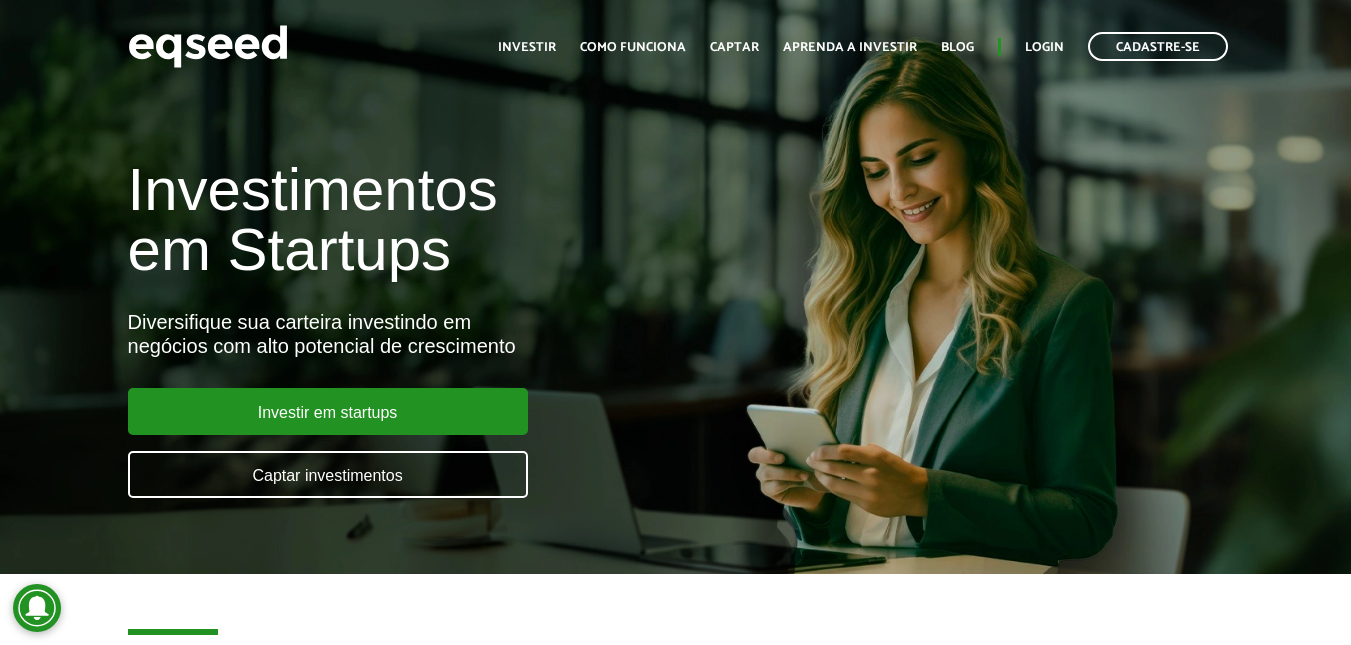 click on "Início
Investir
Como funciona
Captar
Aprenda a investir
Blog
Login
Cadastre-se" at bounding box center [863, 46] 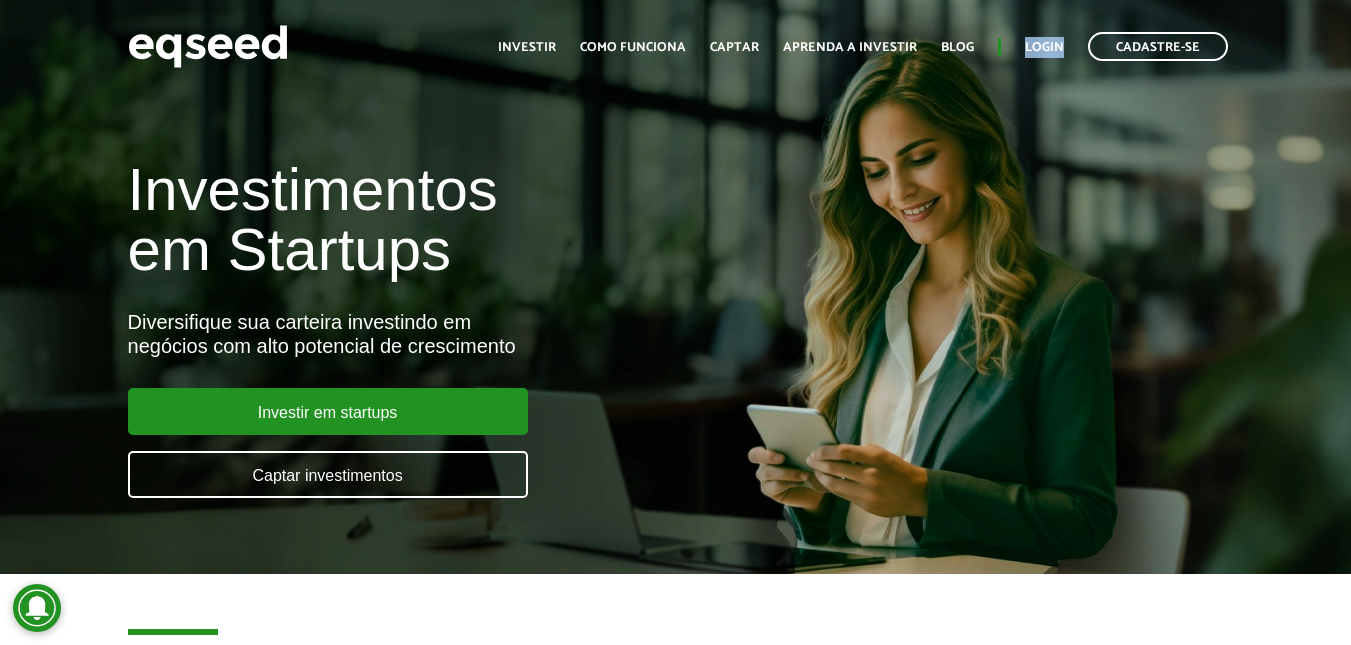 click on "Início
Investir
Como funciona
Captar
Aprenda a investir
Blog
Login
Cadastre-se" at bounding box center [863, 46] 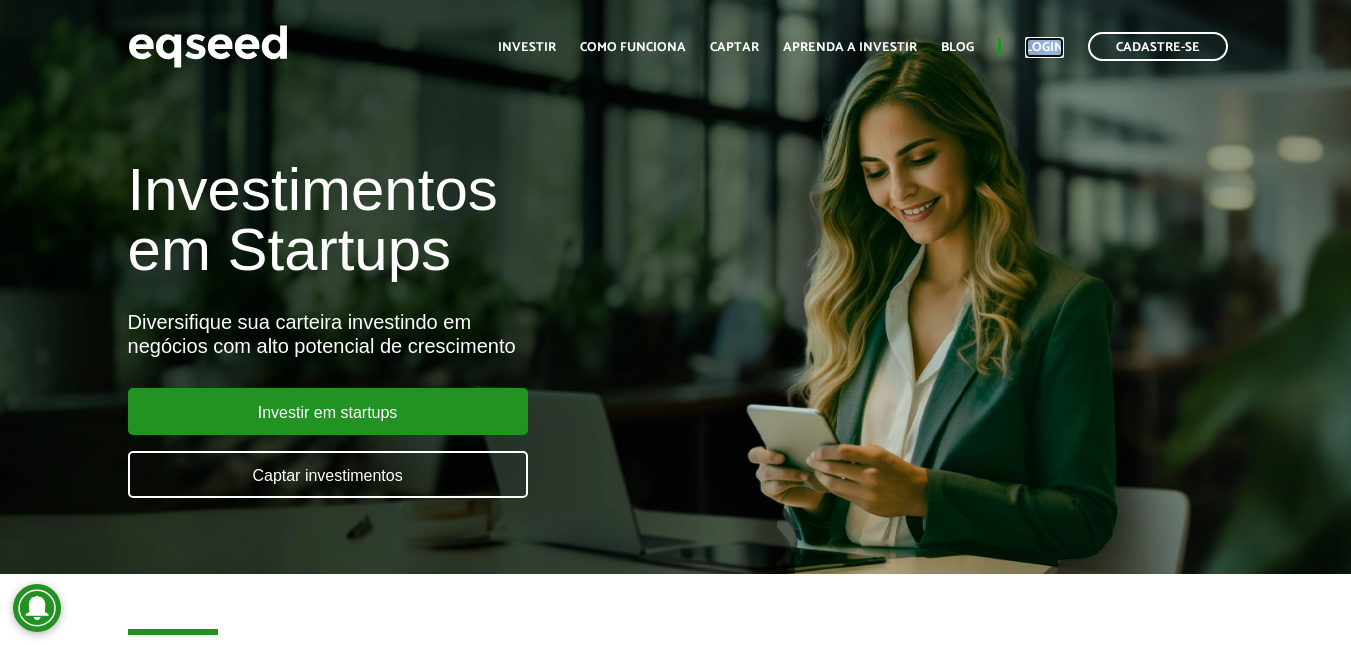 click on "Login" at bounding box center [1044, 47] 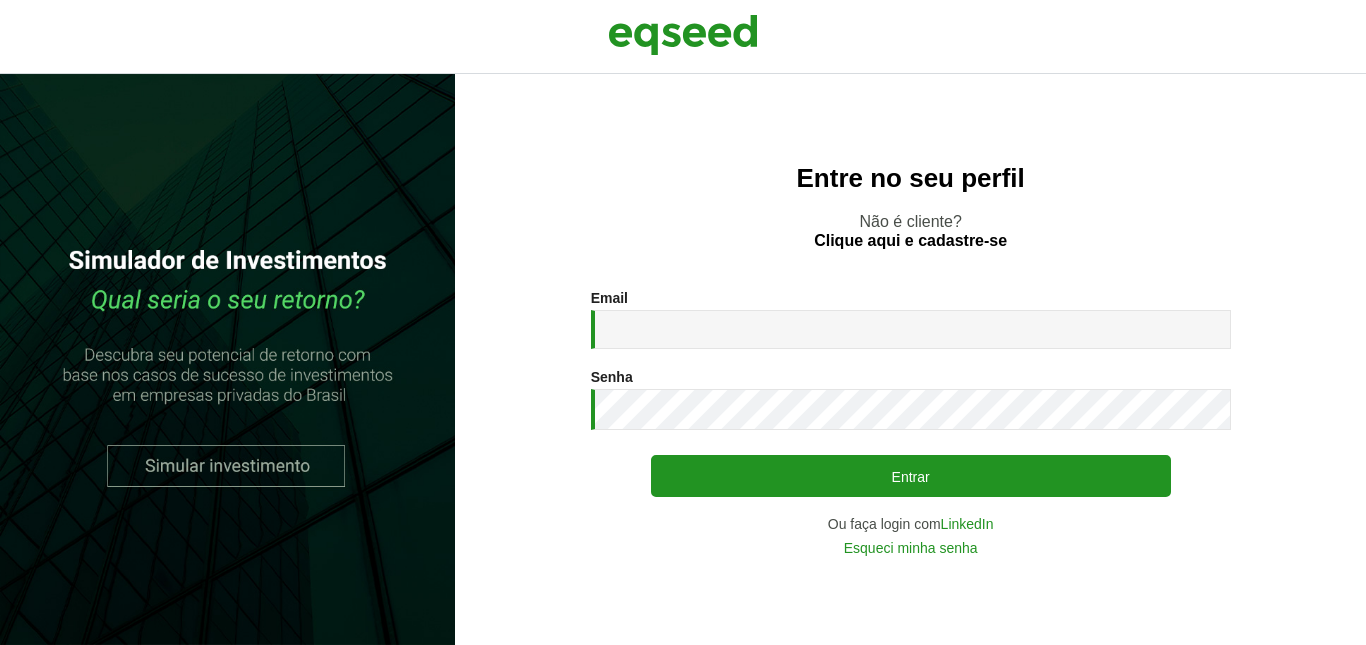 scroll, scrollTop: 0, scrollLeft: 0, axis: both 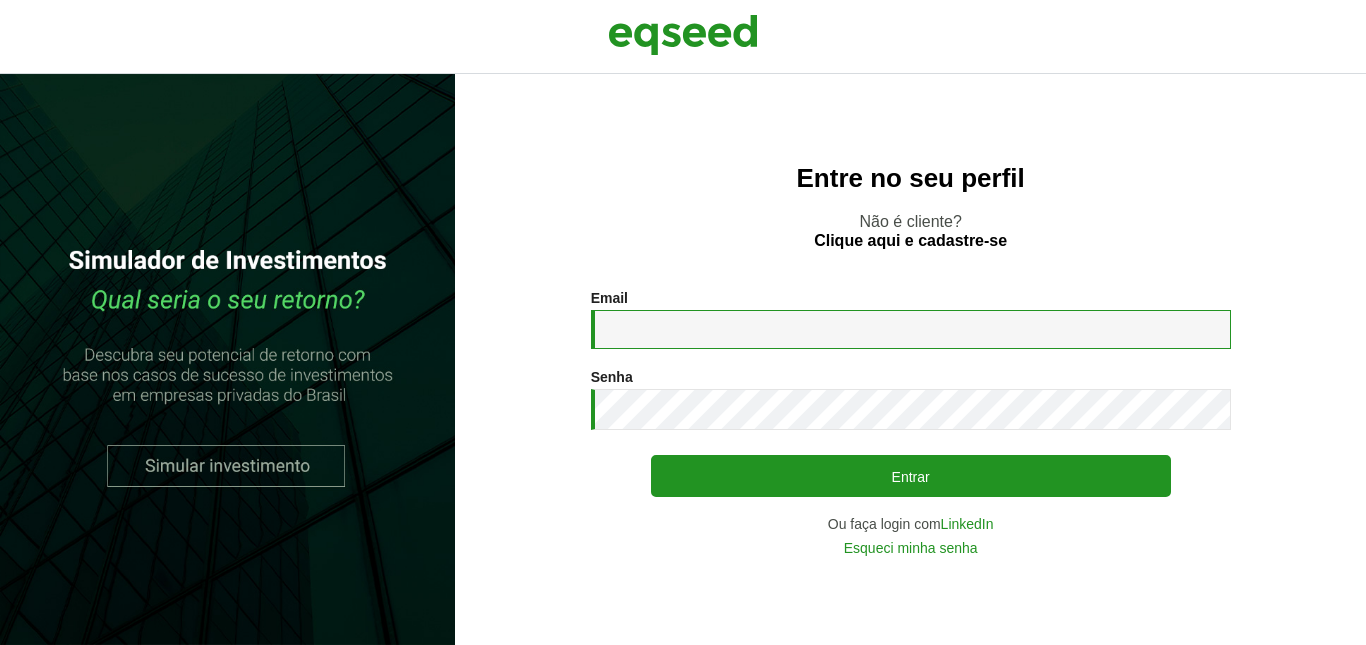 click on "Email  *" at bounding box center [911, 329] 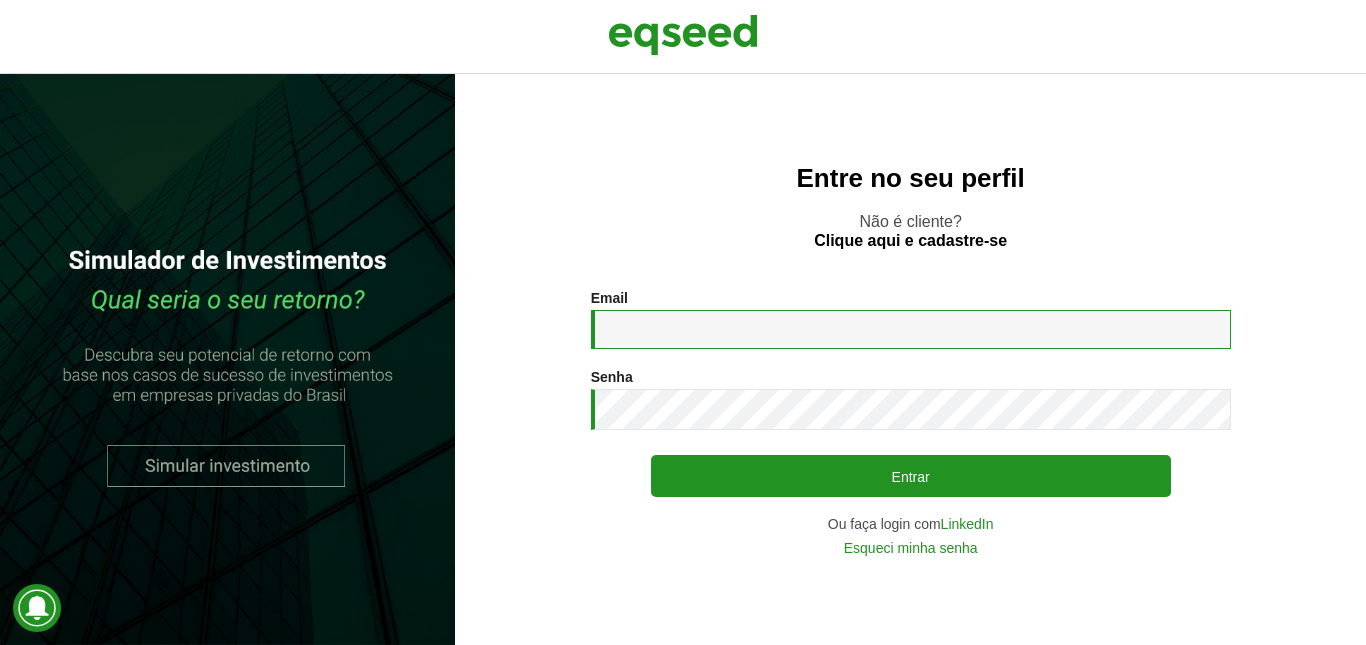 type on "**********" 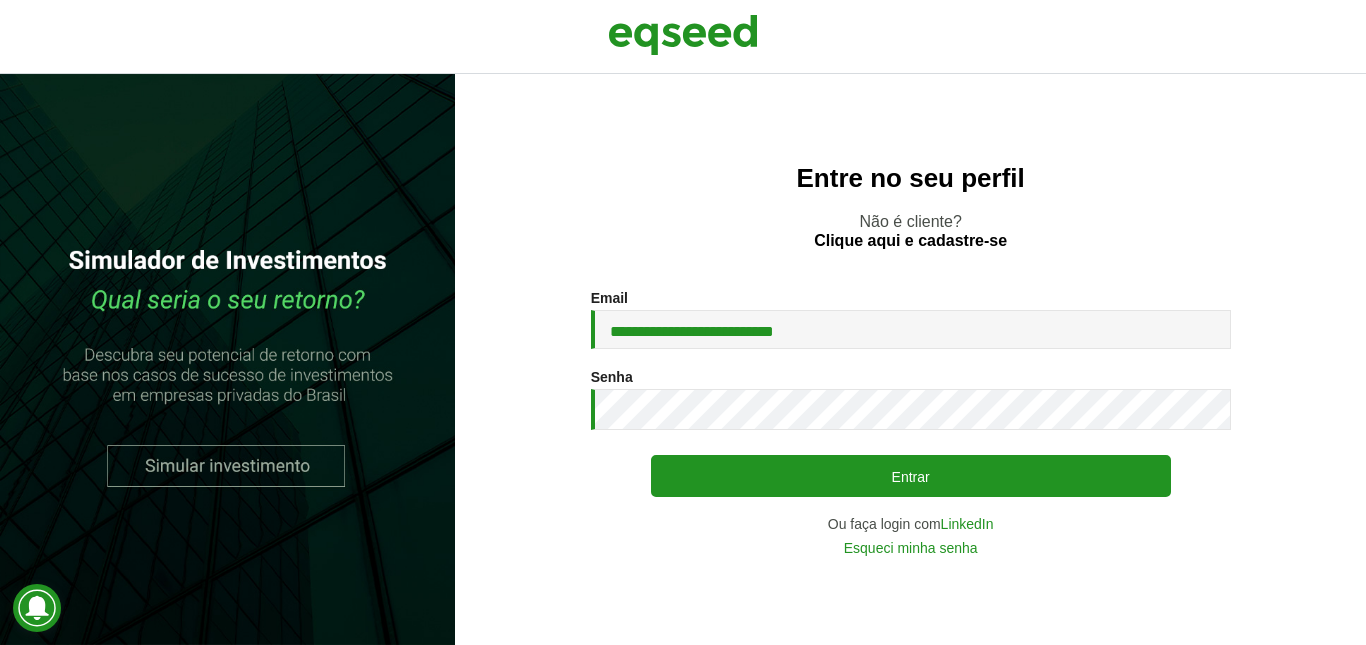 click on "Senha  *
Digite a senha que será usada em conjunto com seu e-mail." at bounding box center [911, 399] 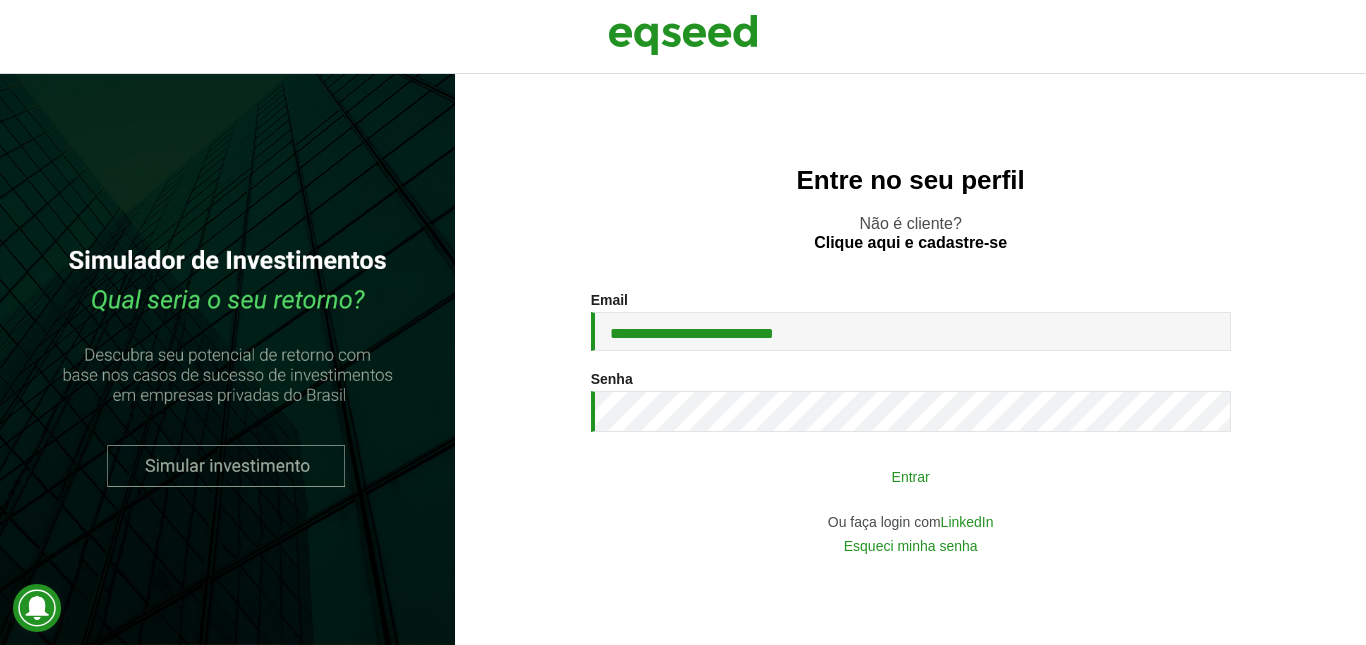 click on "Entrar" at bounding box center [911, 476] 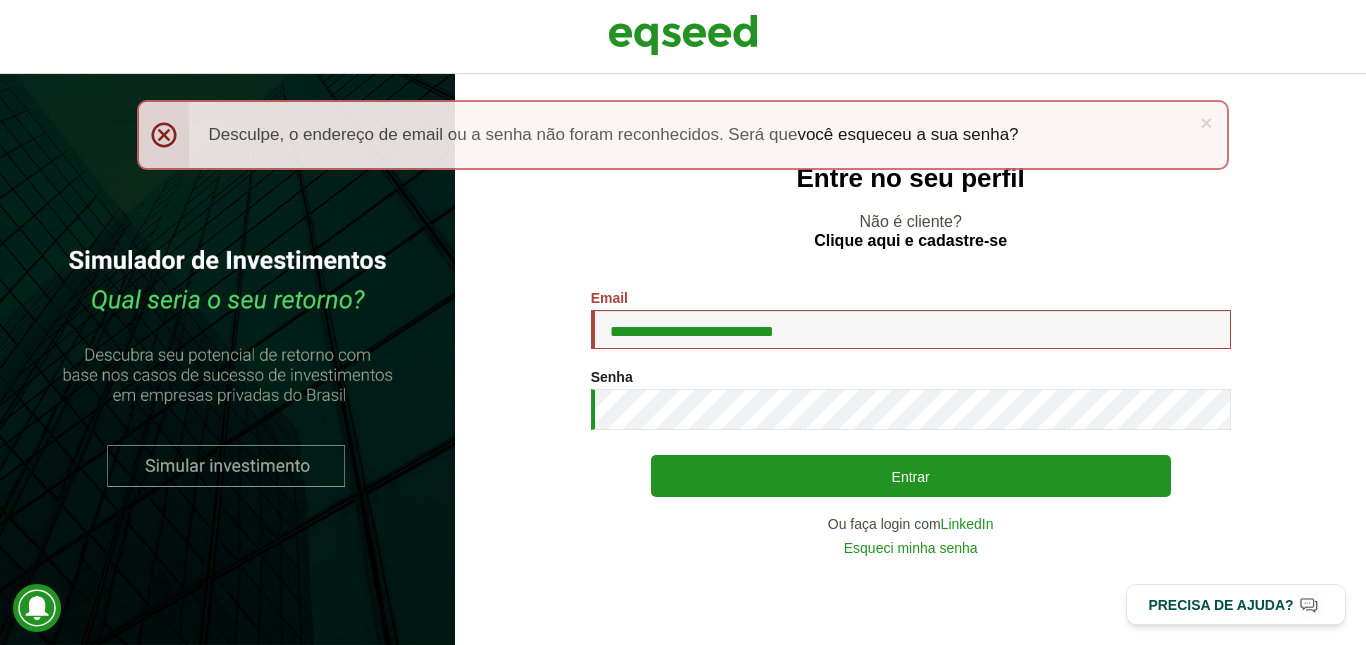 scroll, scrollTop: 0, scrollLeft: 0, axis: both 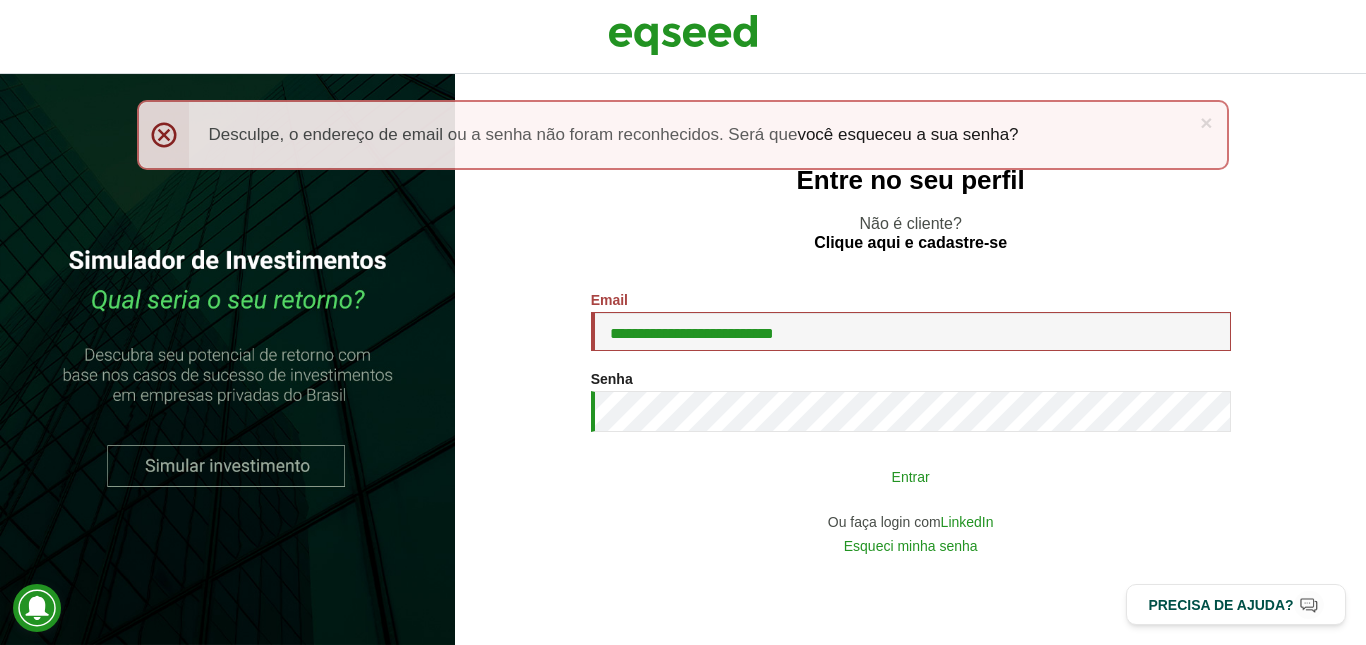 click on "Entrar" at bounding box center [911, 476] 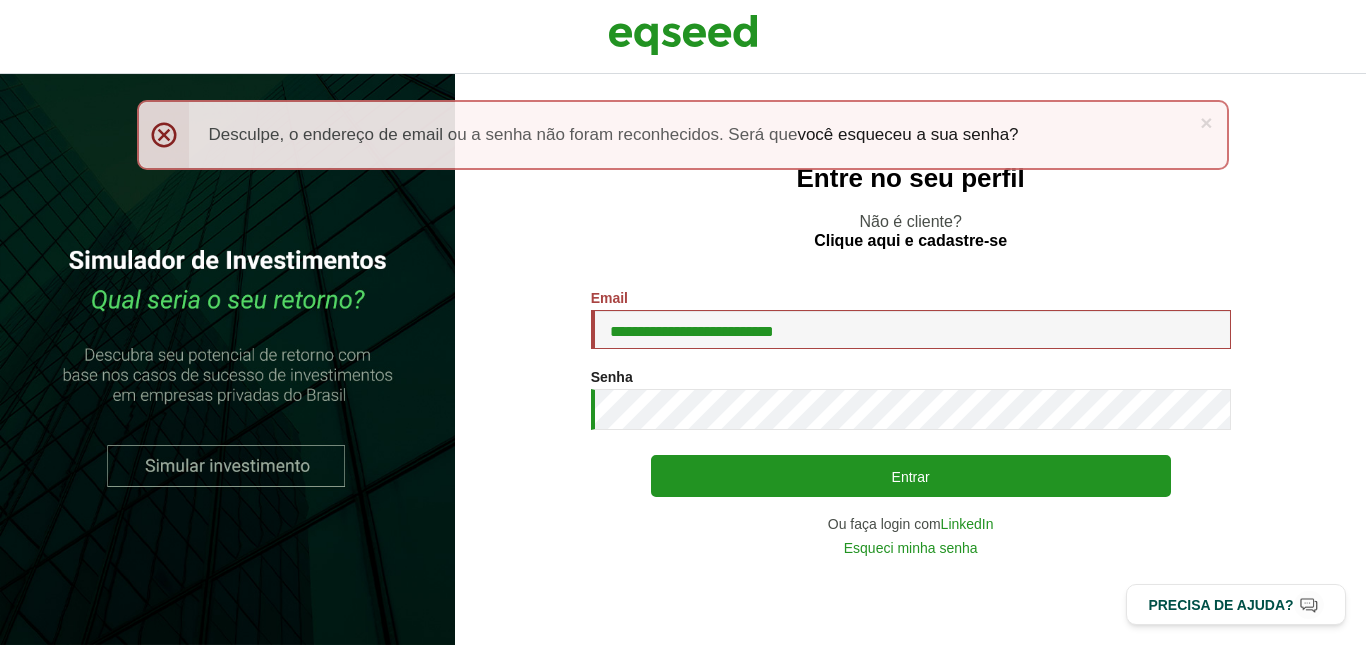 scroll, scrollTop: 0, scrollLeft: 0, axis: both 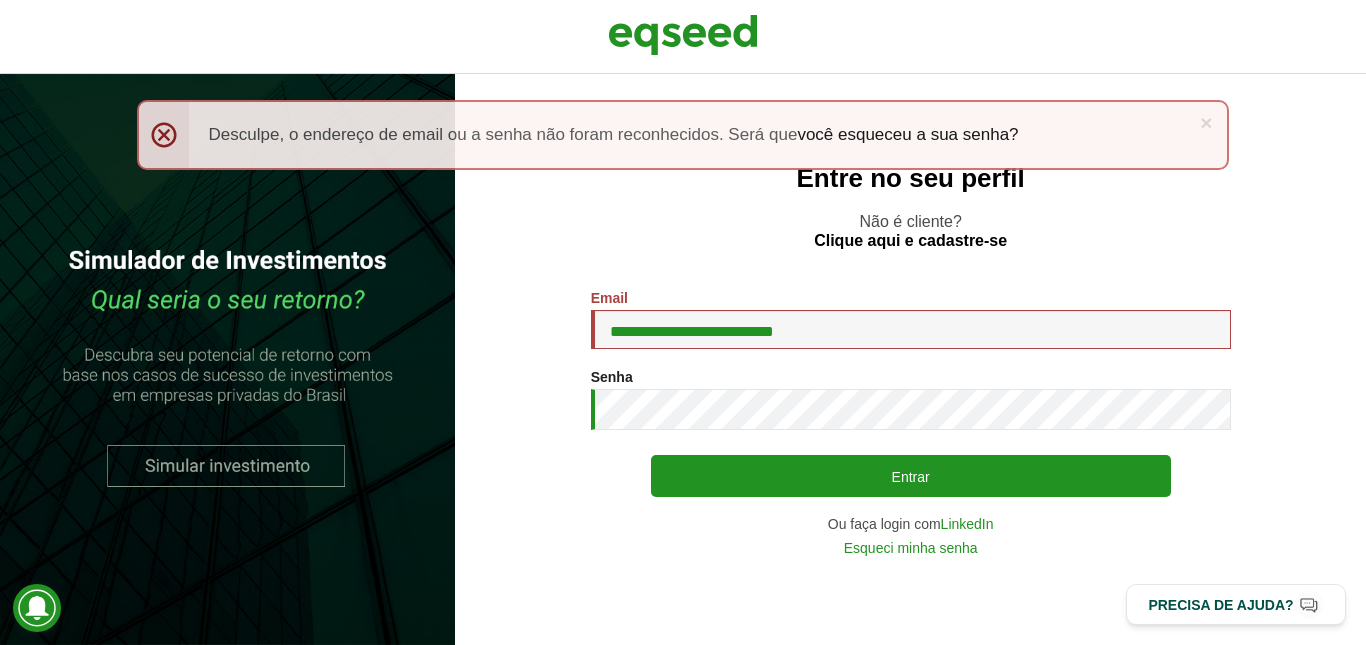 click on "×
Menssagem de erro
Desculpe, o endereço de email ou a senha não foram reconhecidos. Será que  você esqueceu a sua senha?" at bounding box center (683, 135) 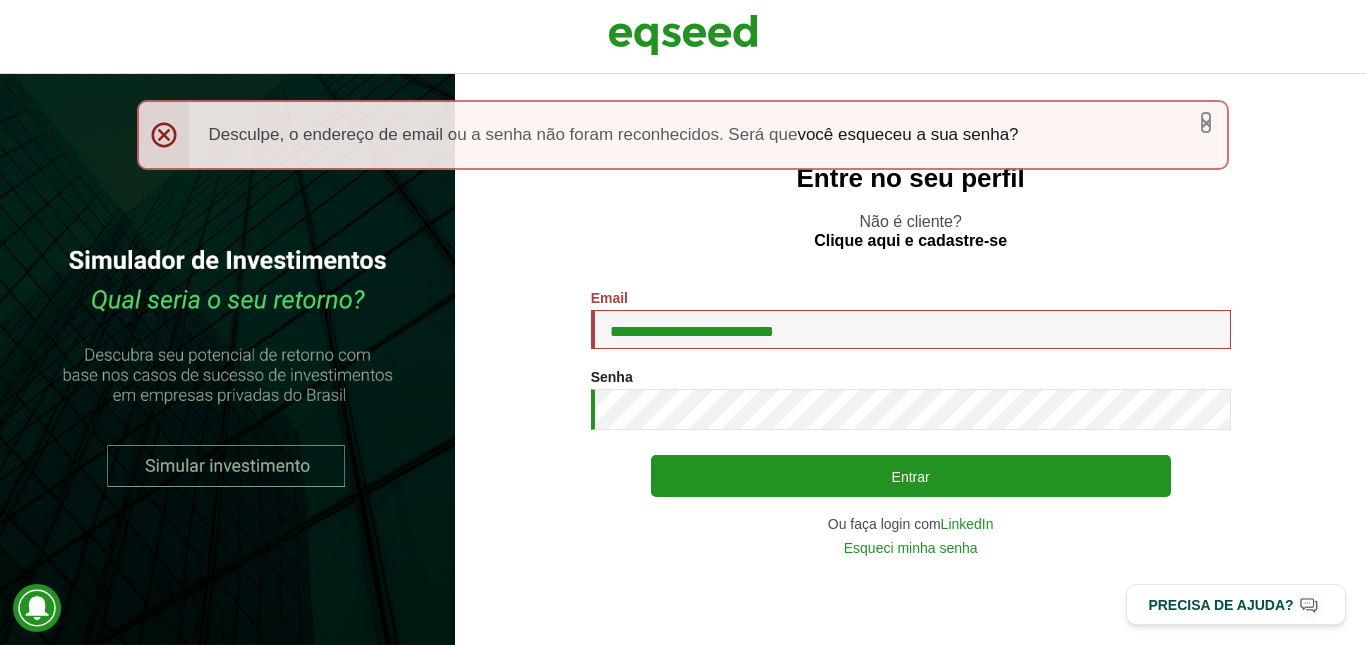 click on "×" at bounding box center (1206, 122) 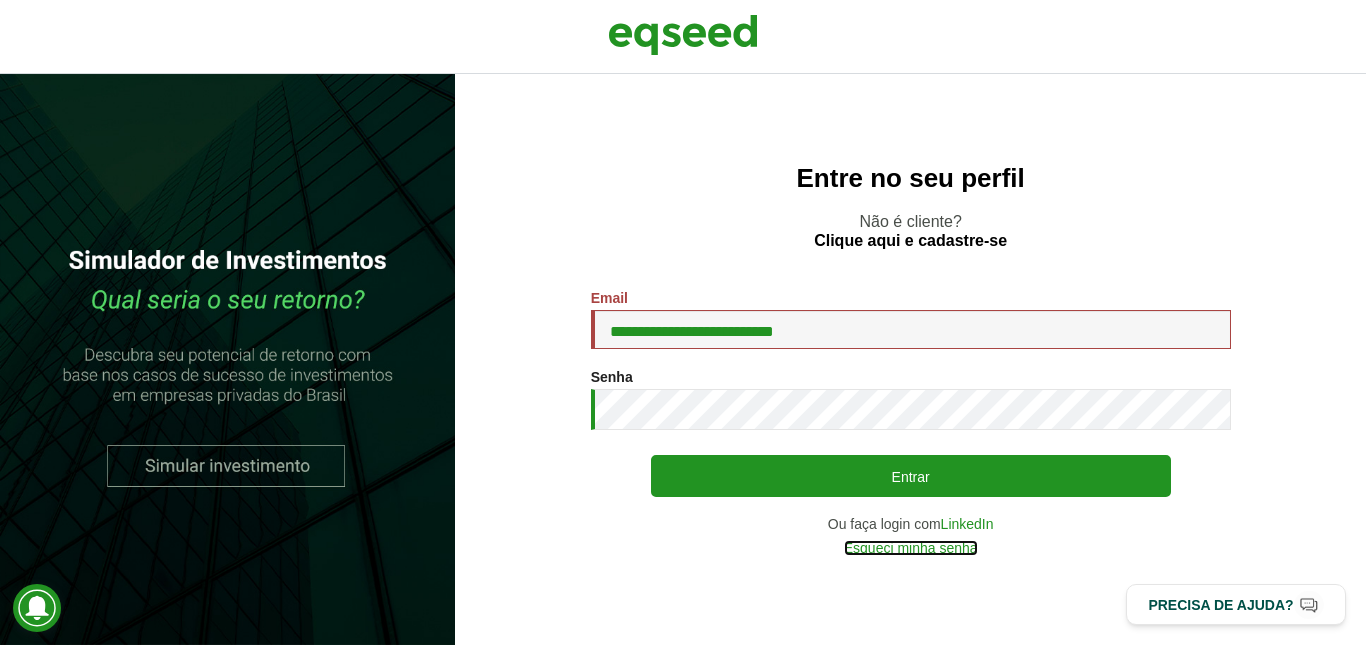 click on "Esqueci minha senha" at bounding box center [911, 548] 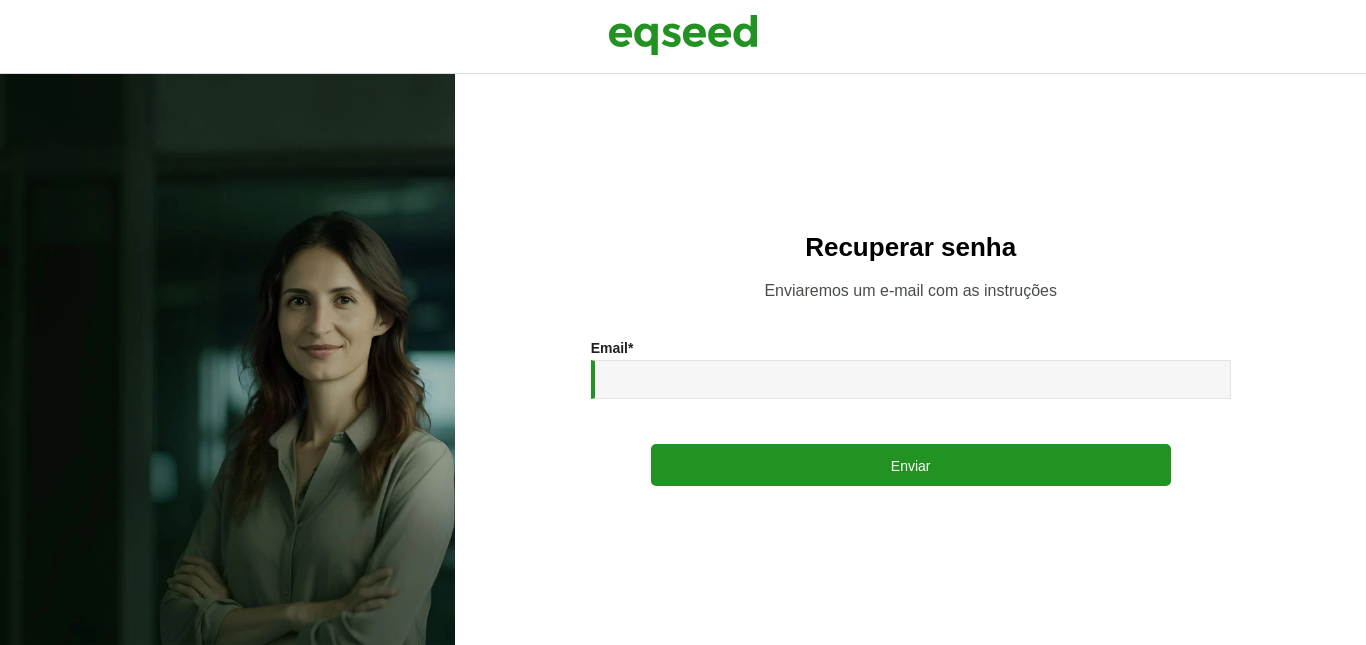 scroll, scrollTop: 0, scrollLeft: 0, axis: both 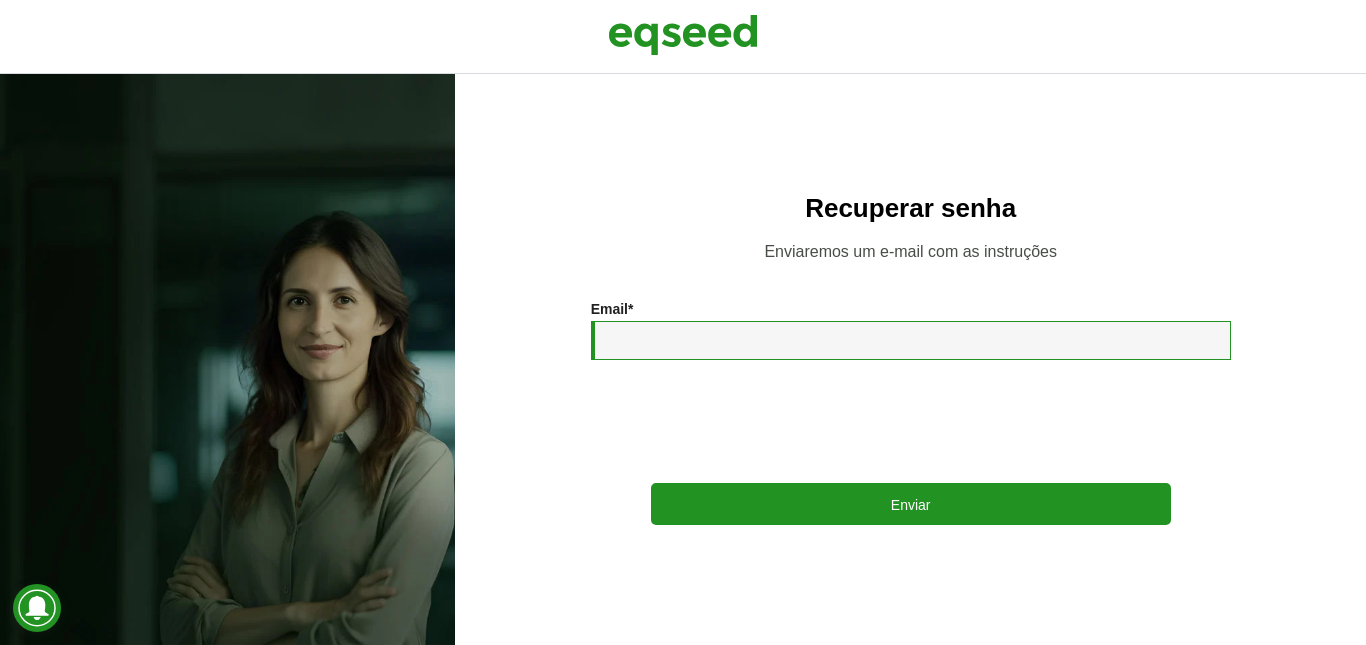 click on "Email  *" at bounding box center [911, 340] 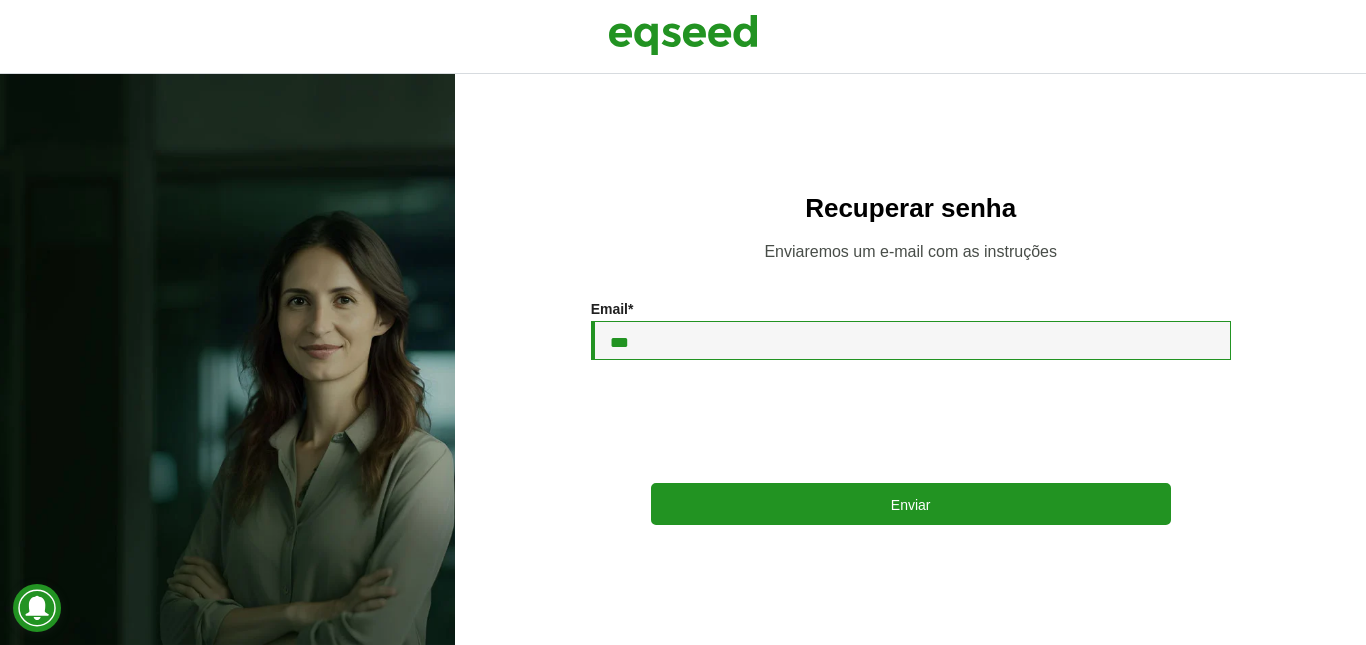 type on "**********" 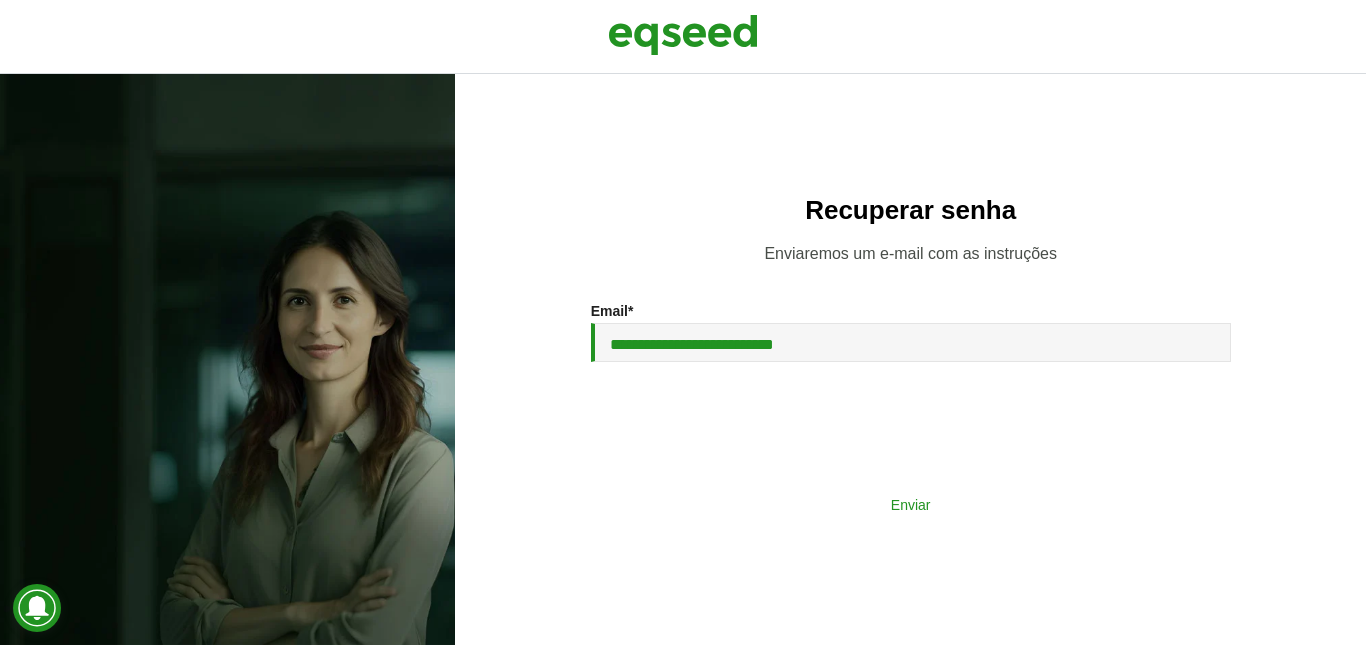 click on "Enviar" at bounding box center (911, 504) 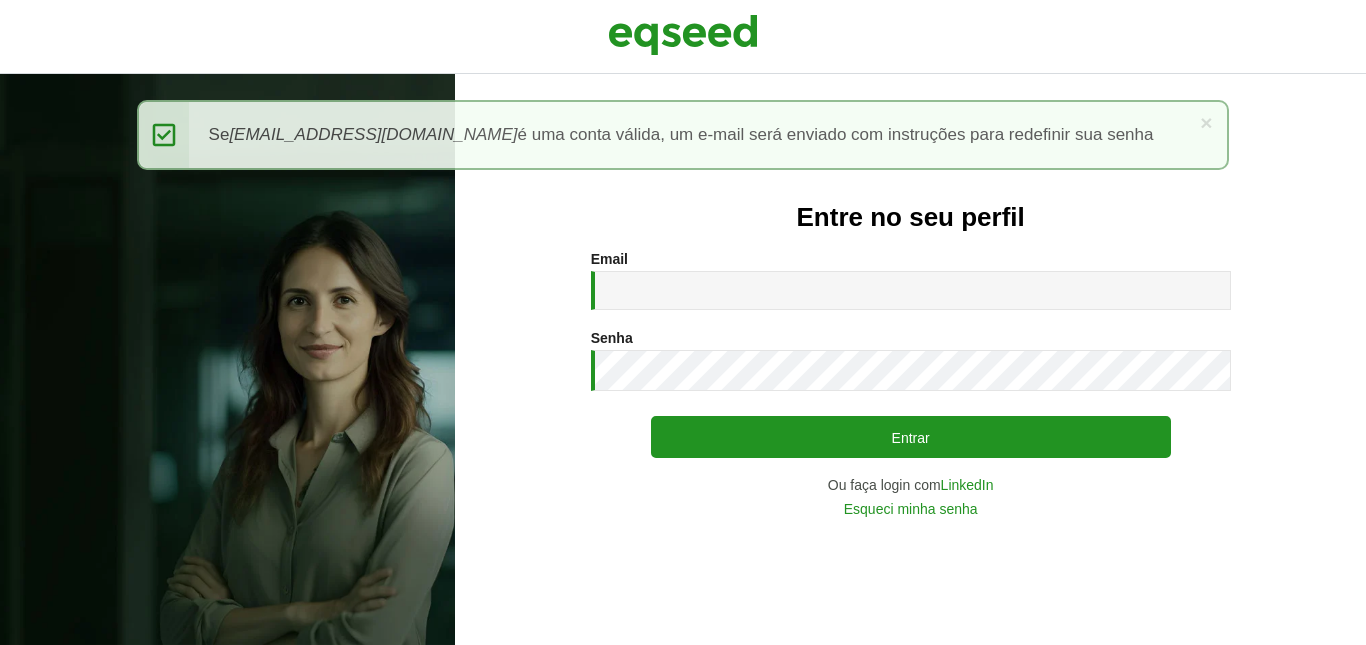 scroll, scrollTop: 0, scrollLeft: 0, axis: both 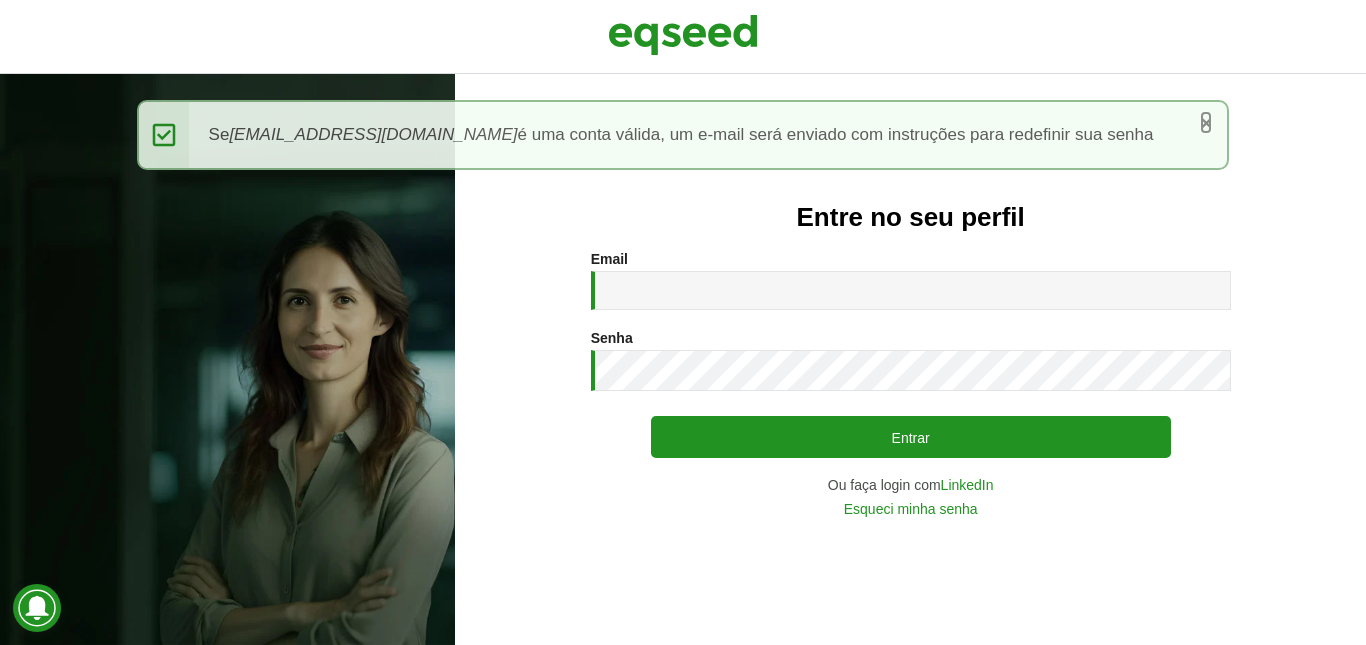 click on "×" at bounding box center [1206, 122] 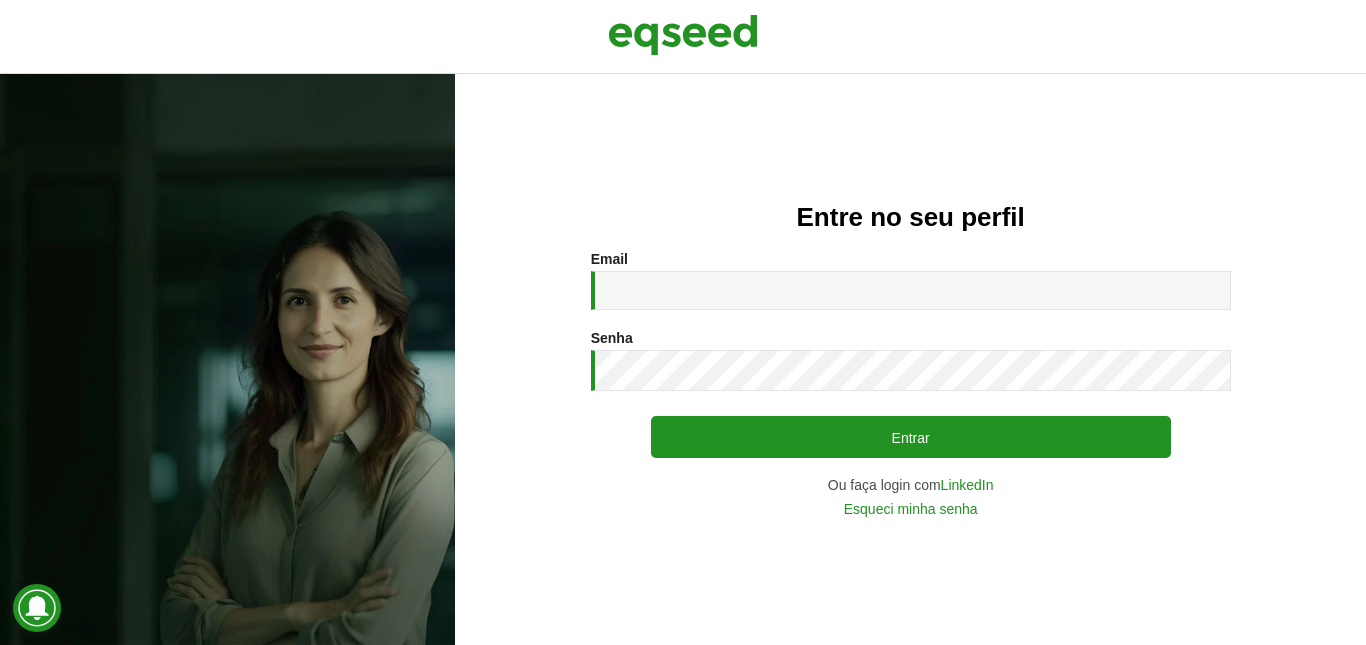 click on "Email  *
Digite seu endereço de e-mail.   Senha  *
Digite a senha que será usada em conjunto com seu e-mail.
Entrar
Ou faça login com  LinkedIn Esqueci minha senha" at bounding box center [911, 383] 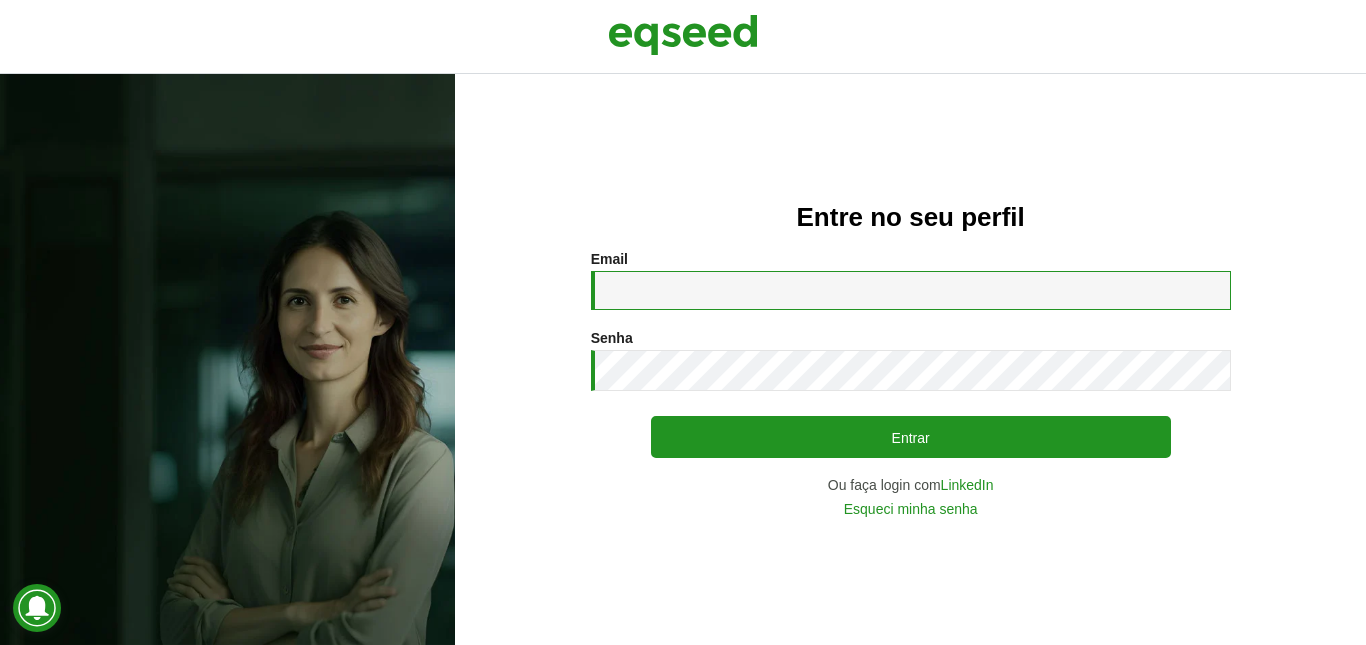 click on "Email  *" at bounding box center (911, 290) 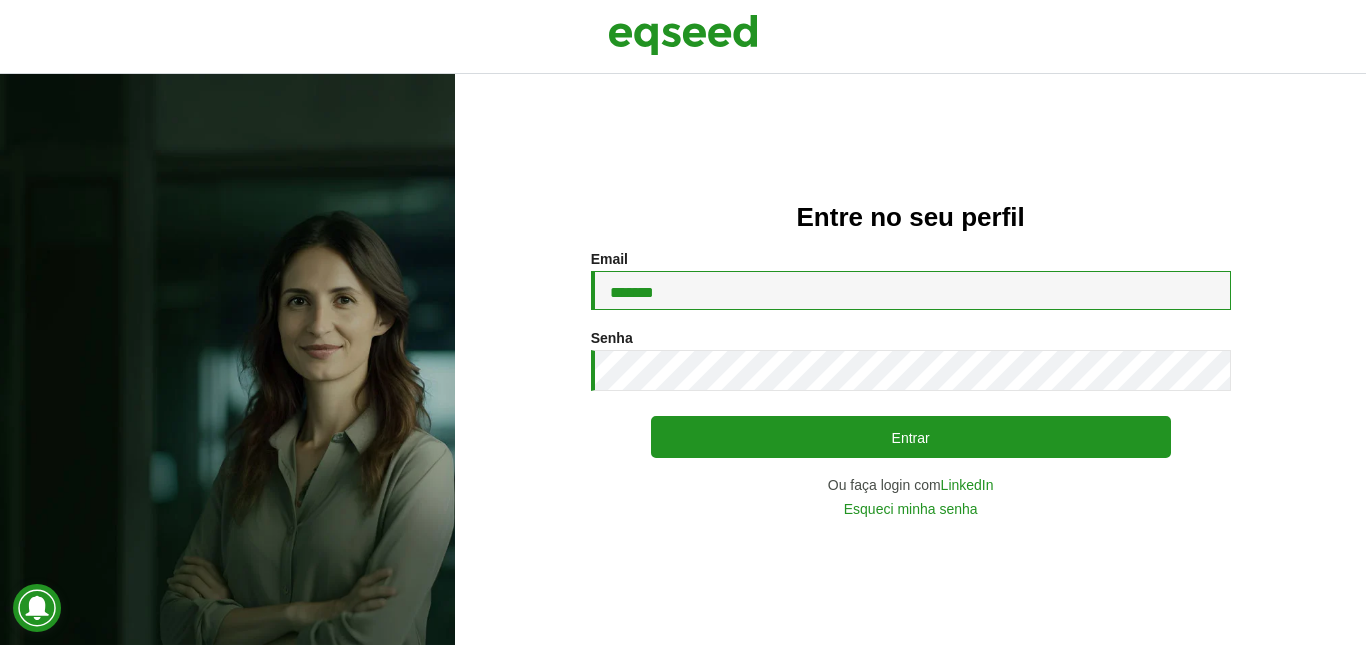 type on "********" 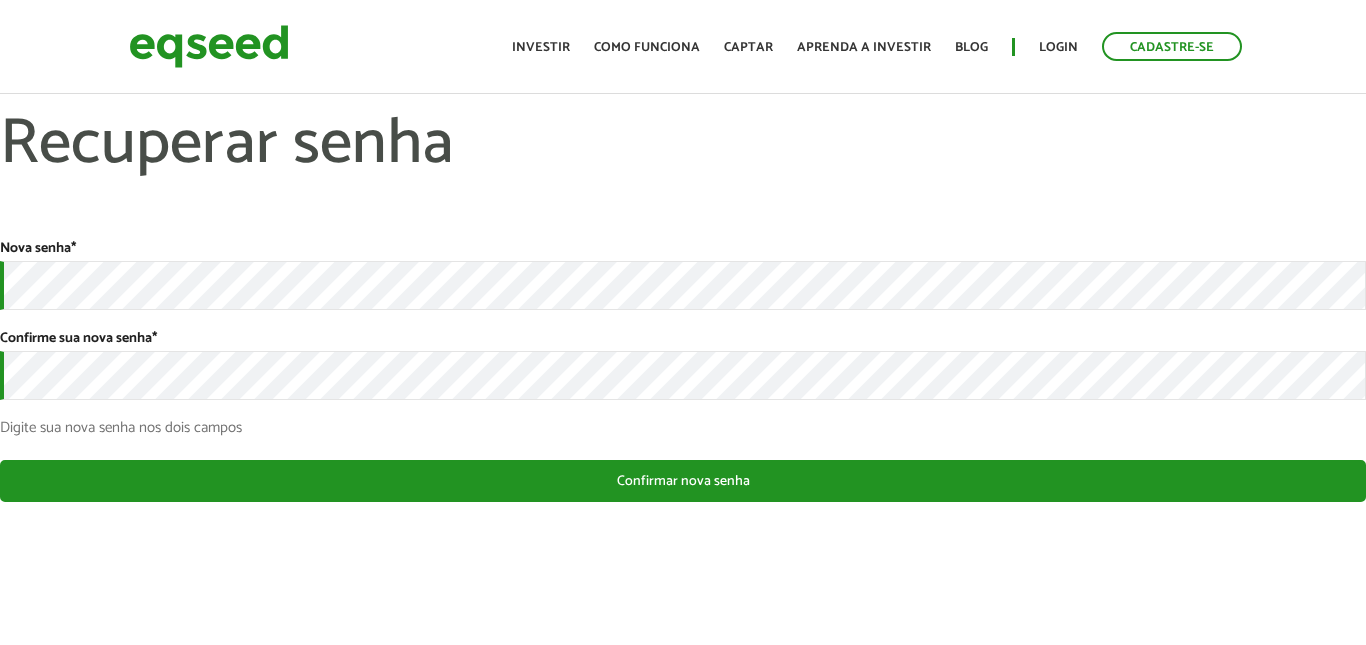 scroll, scrollTop: 0, scrollLeft: 0, axis: both 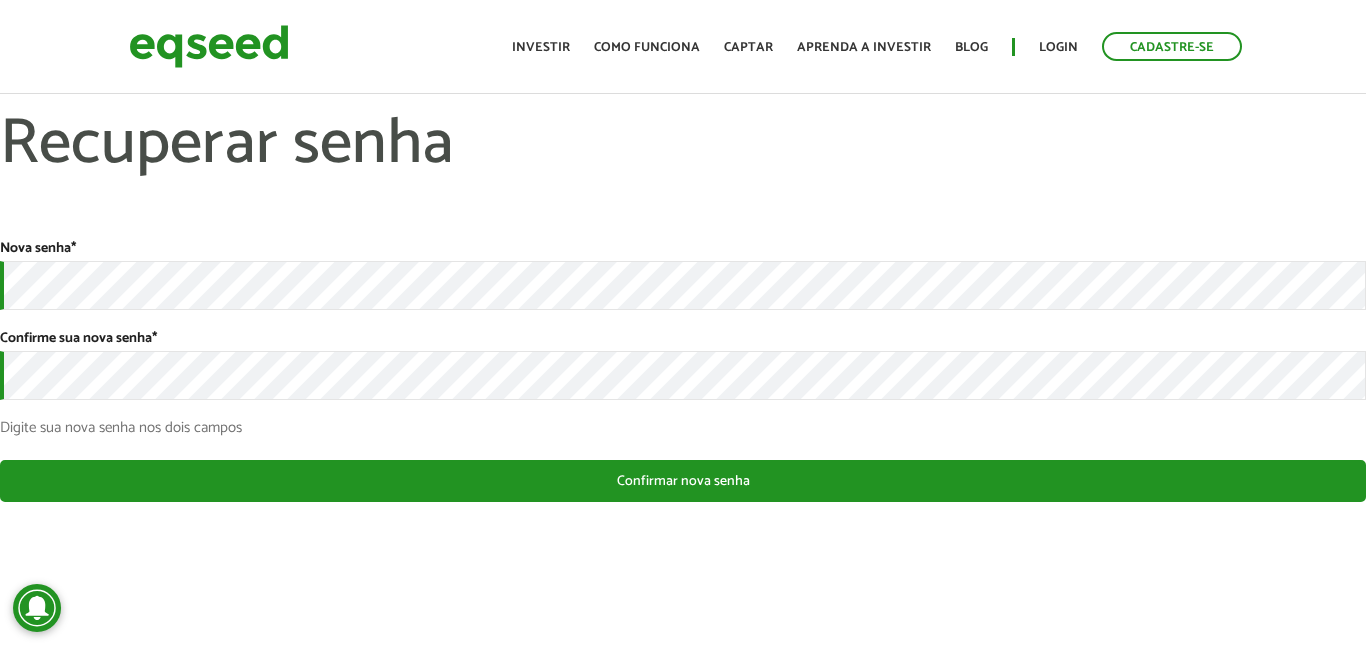 click on "Recuperar senha" at bounding box center (683, 175) 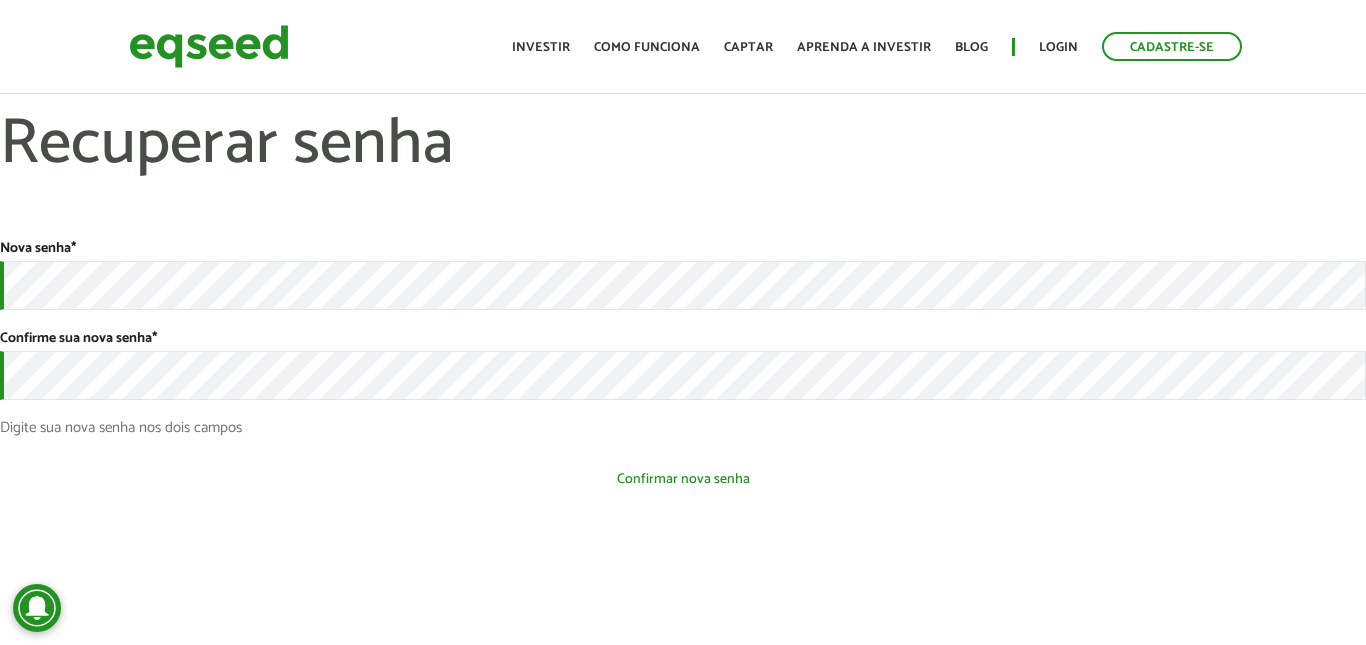 click on "Confirmar nova senha" at bounding box center [683, 479] 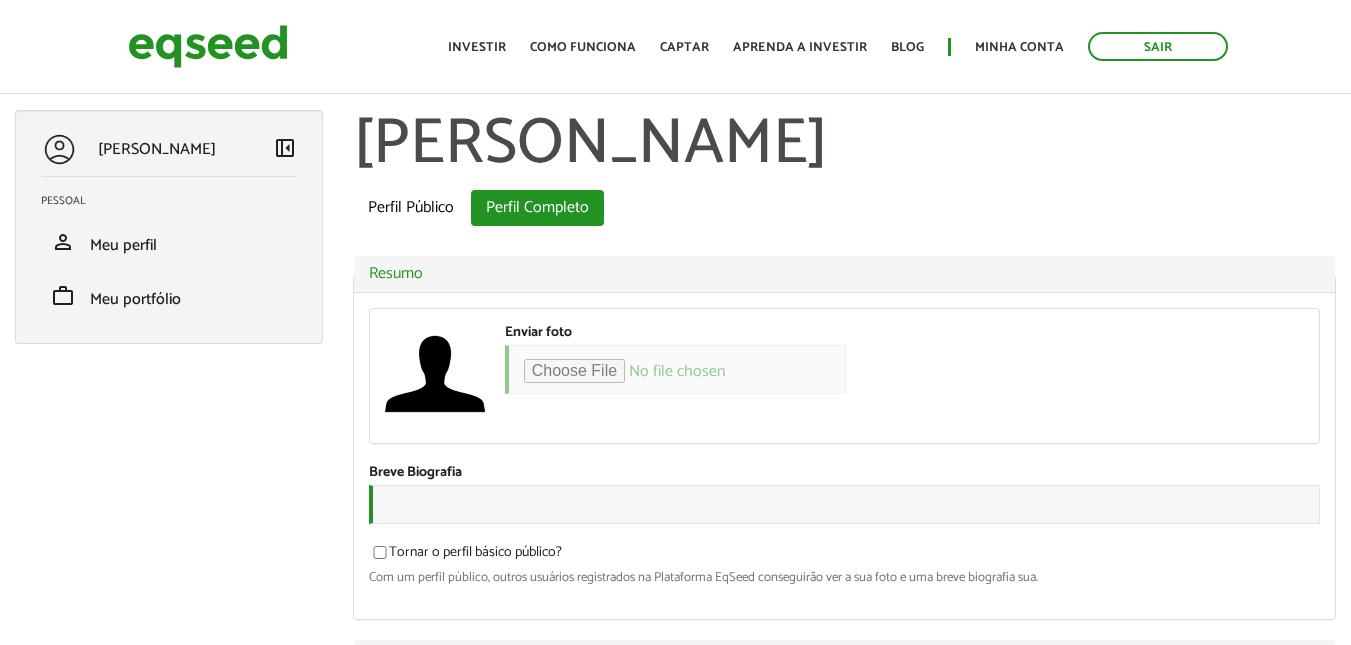scroll, scrollTop: 0, scrollLeft: 0, axis: both 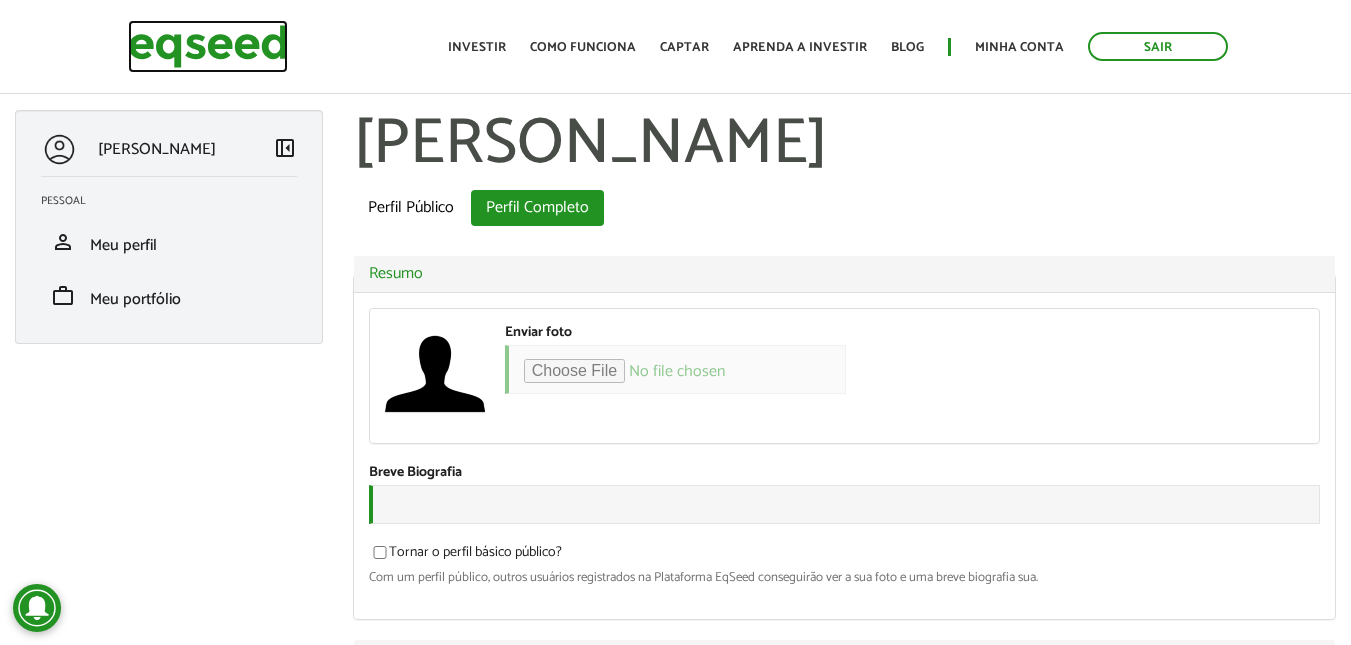 click at bounding box center [208, 46] 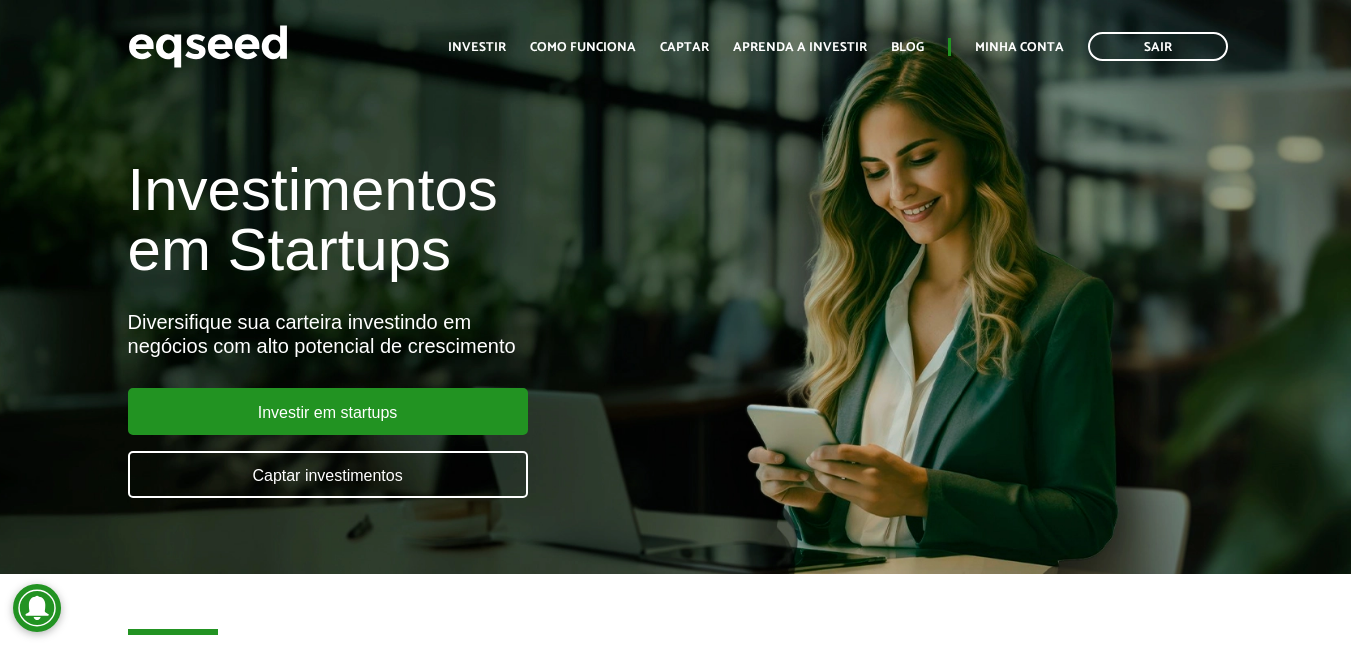 scroll, scrollTop: 0, scrollLeft: 0, axis: both 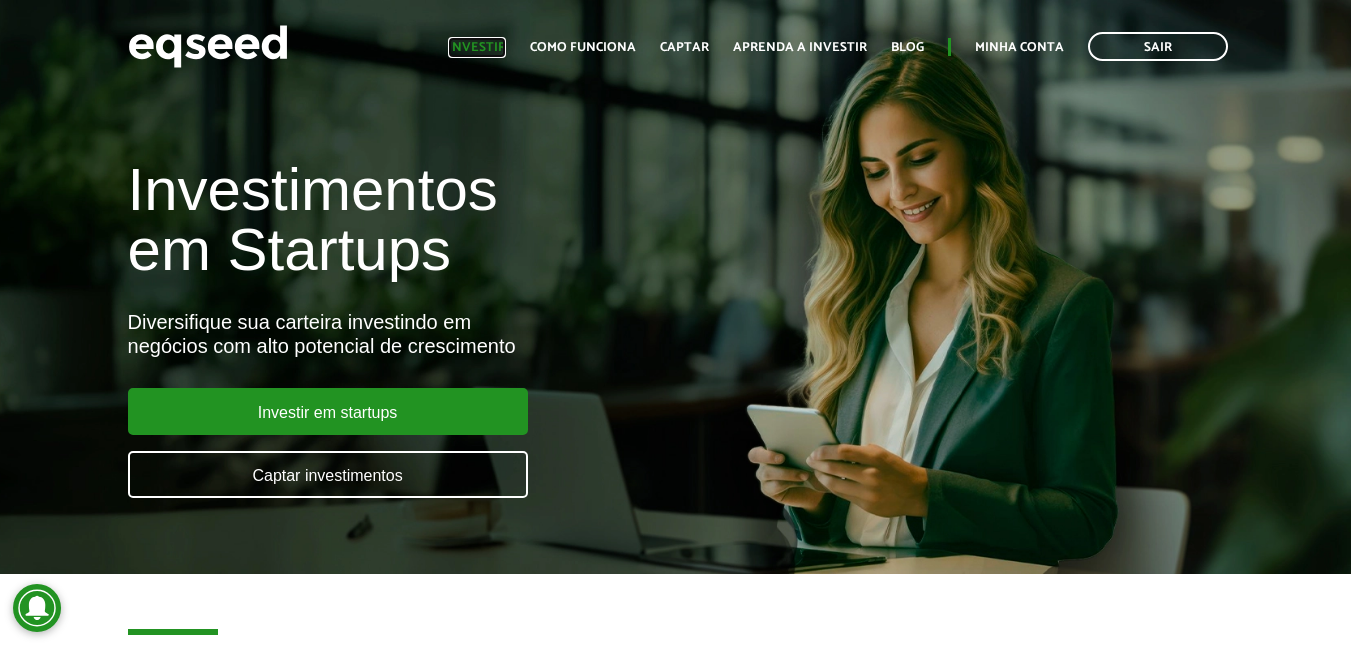 click on "Investir" at bounding box center (477, 47) 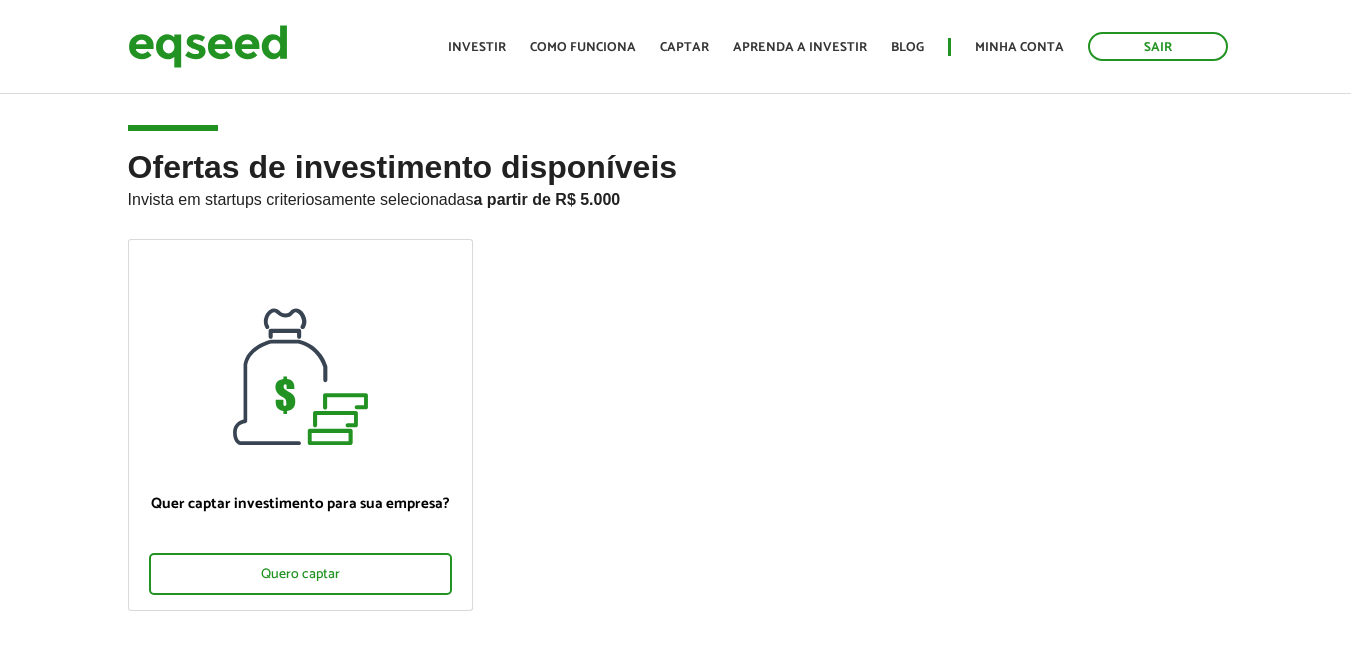 scroll, scrollTop: 0, scrollLeft: 0, axis: both 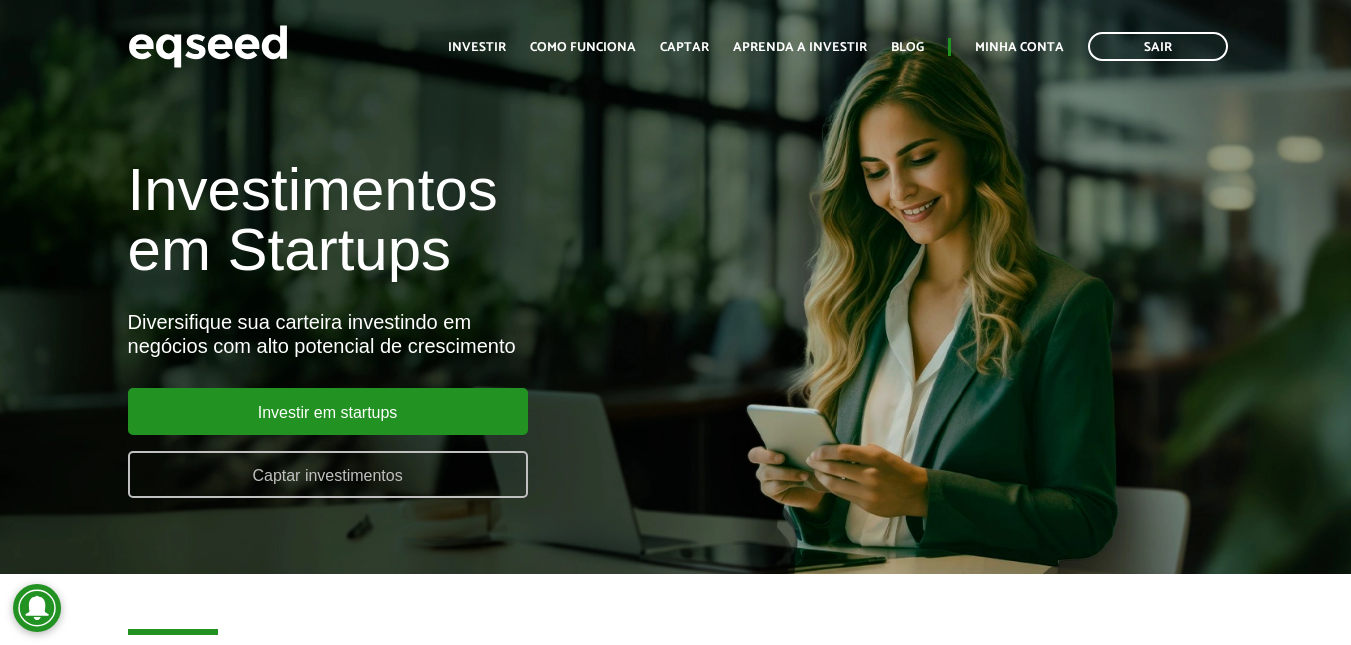 click on "Captar investimentos" at bounding box center [328, 474] 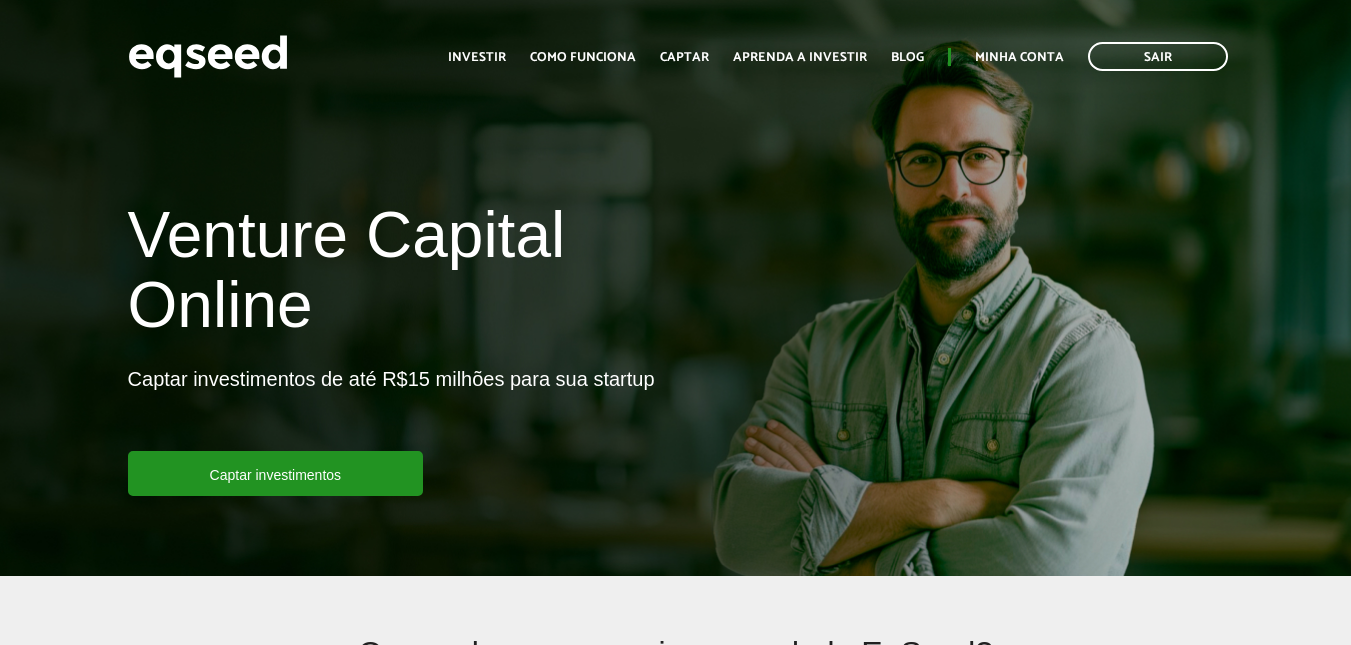 scroll, scrollTop: 0, scrollLeft: 0, axis: both 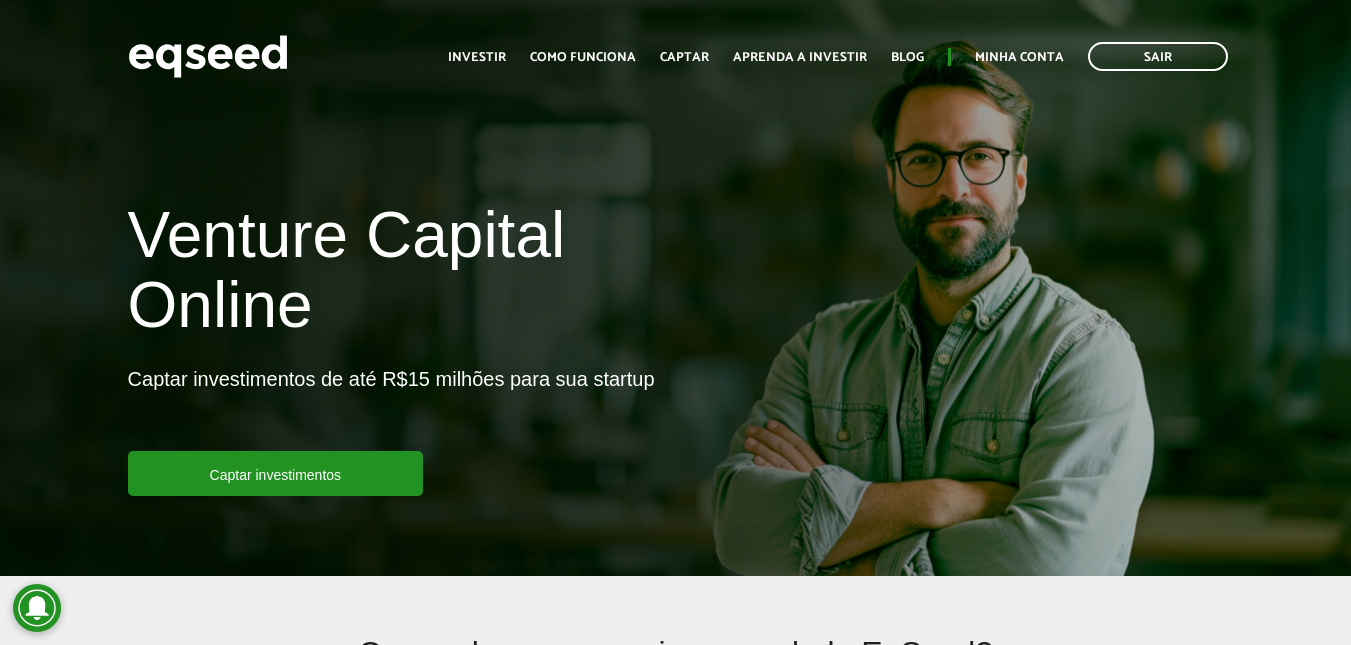 drag, startPoint x: 239, startPoint y: 90, endPoint x: 229, endPoint y: 63, distance: 28.79236 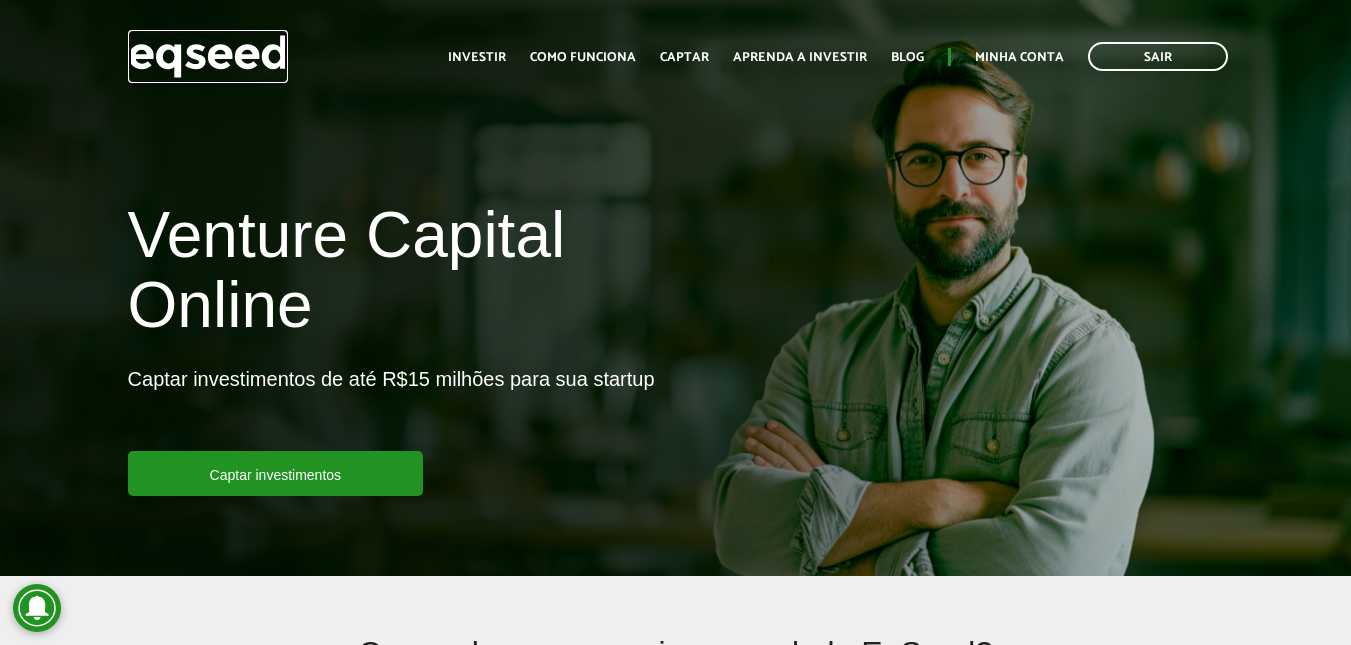 click at bounding box center (208, 56) 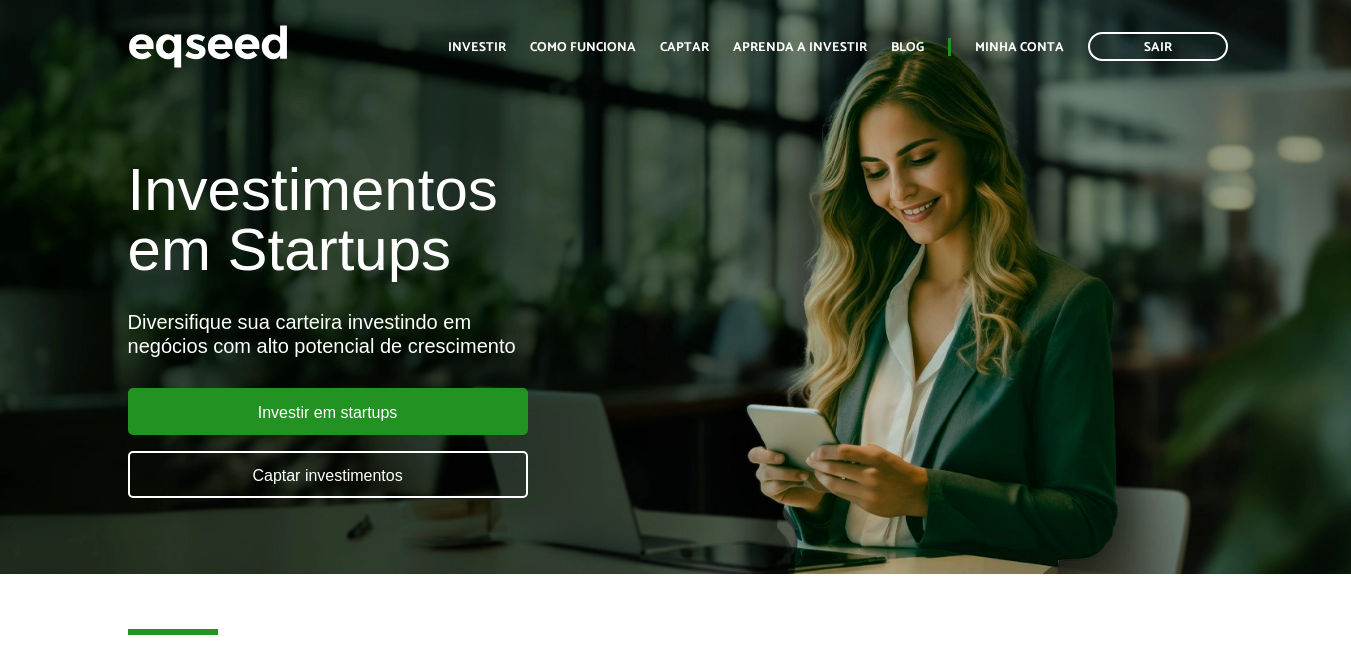 scroll, scrollTop: 0, scrollLeft: 0, axis: both 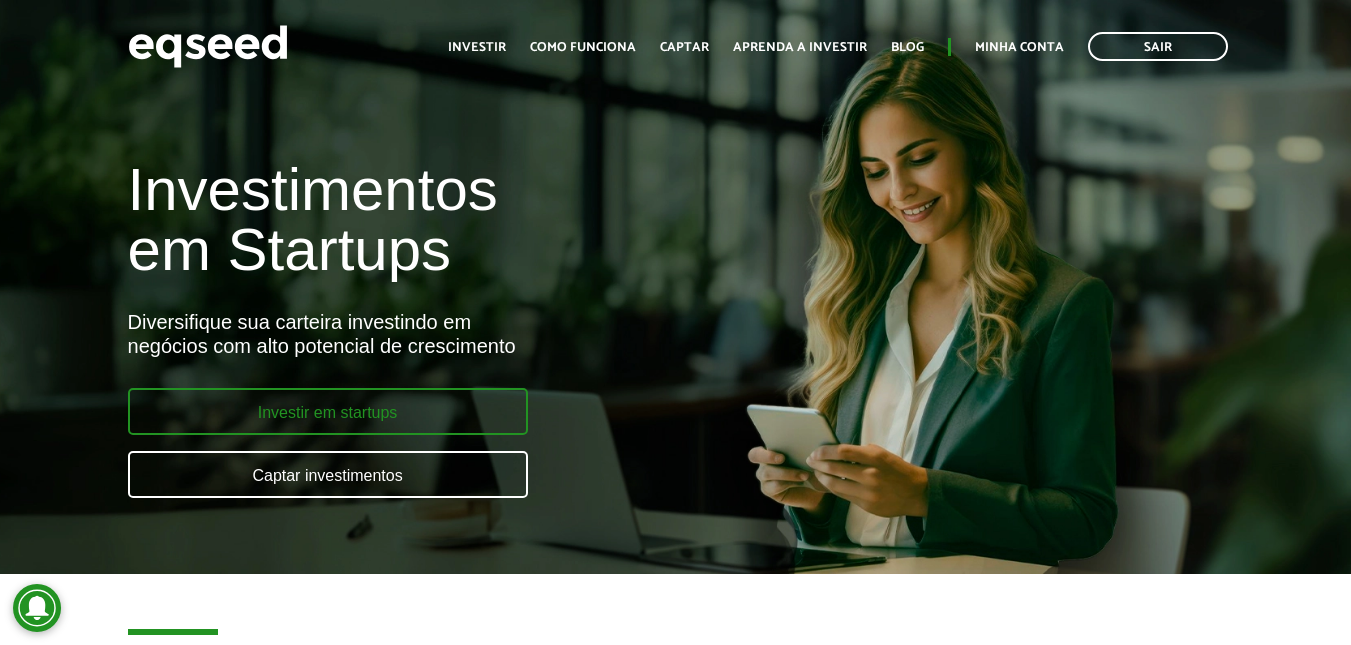 click on "Investir em startups" at bounding box center (328, 411) 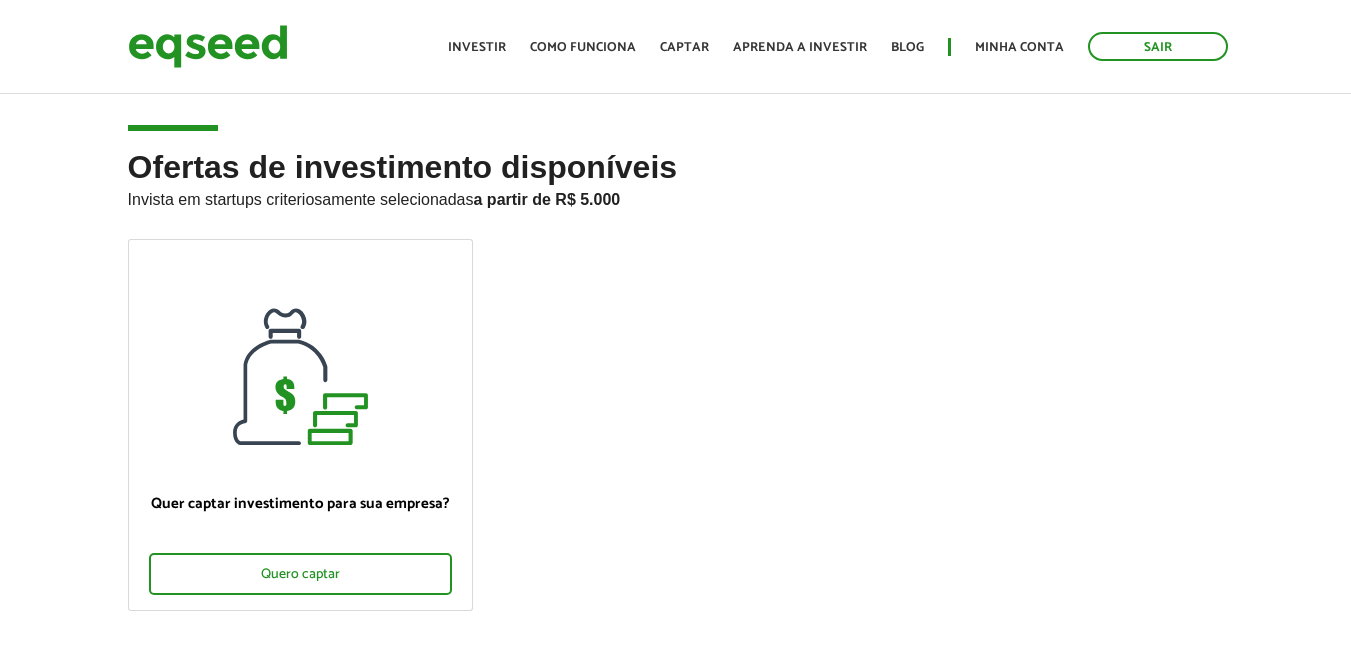 scroll, scrollTop: 0, scrollLeft: 0, axis: both 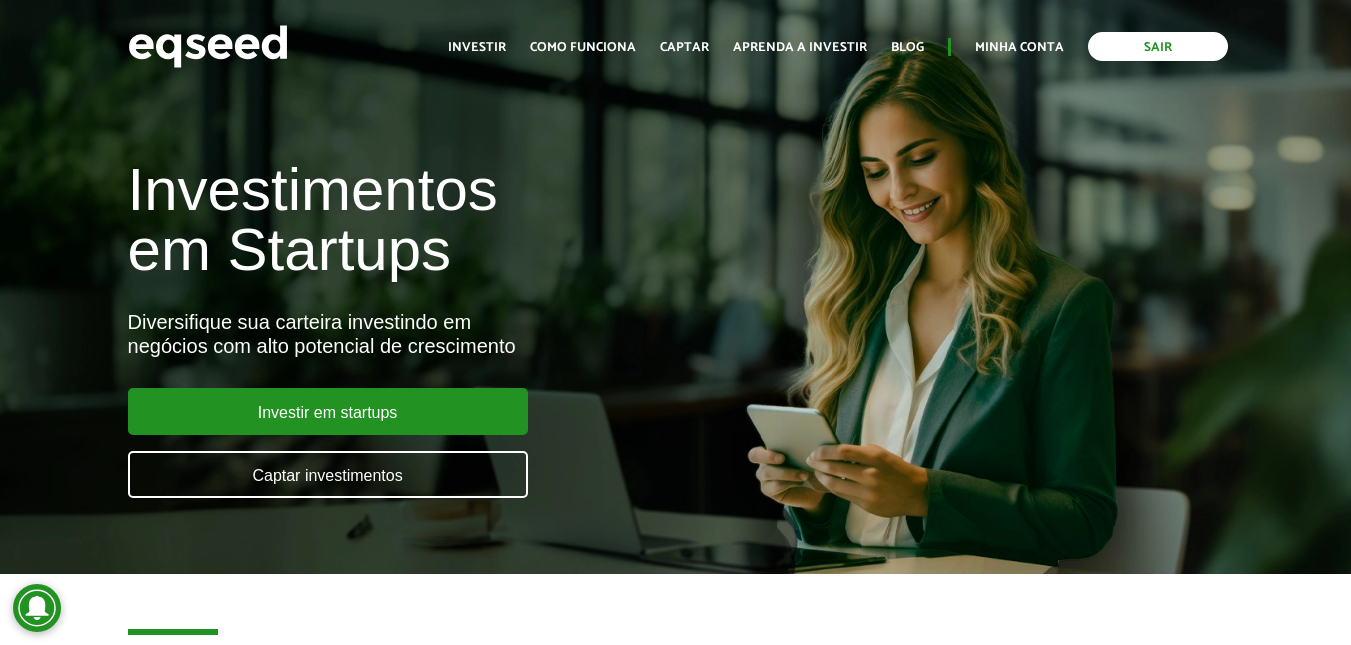 click on "Sair" at bounding box center (1158, 46) 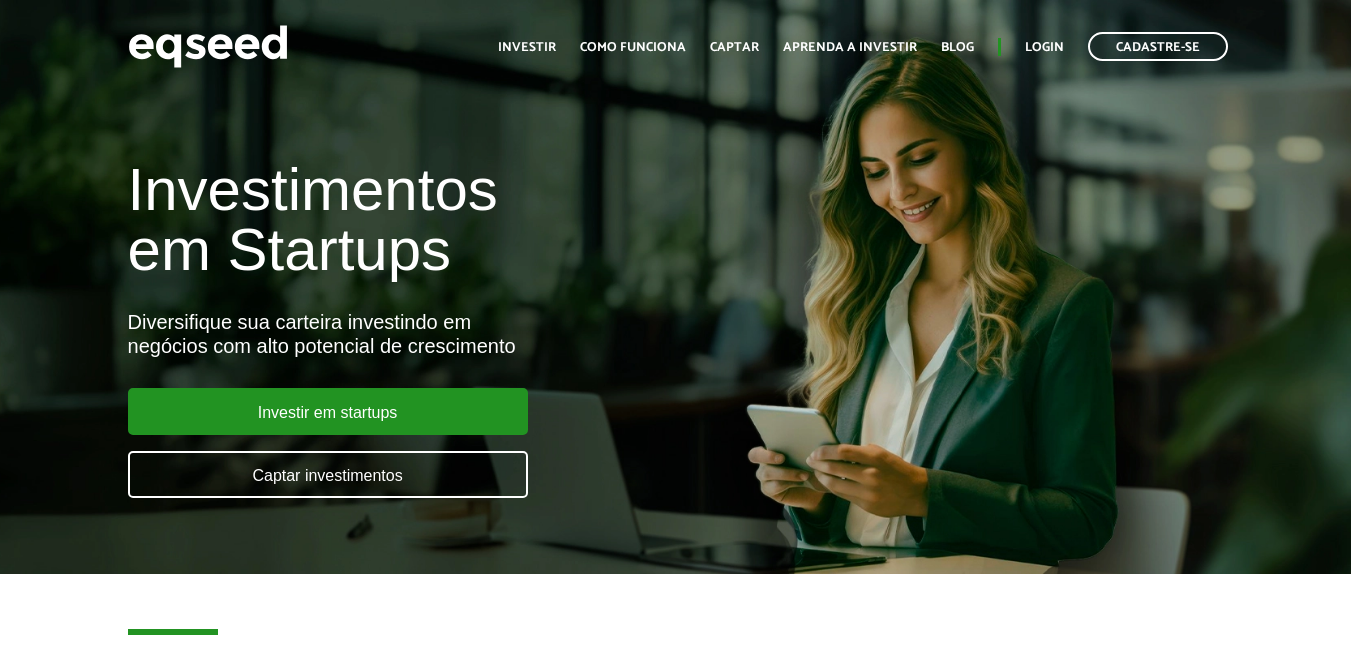 scroll, scrollTop: 0, scrollLeft: 0, axis: both 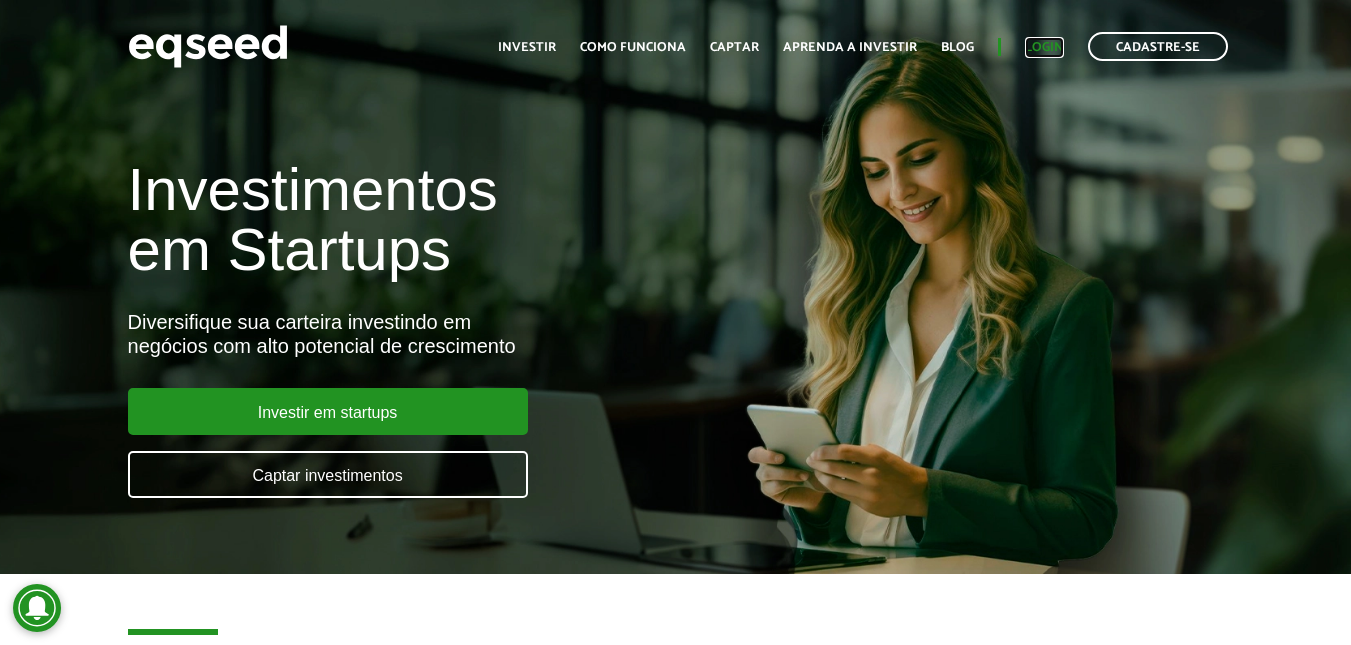 click on "Login" at bounding box center (1044, 47) 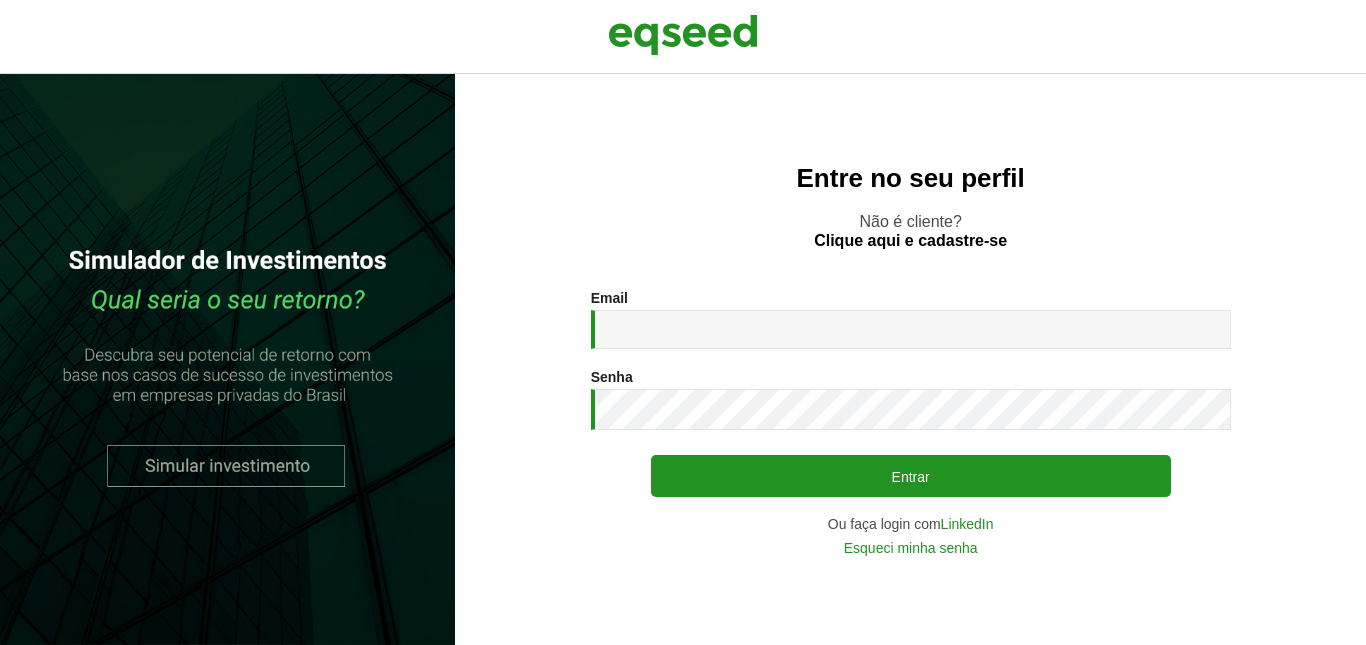 scroll, scrollTop: 0, scrollLeft: 0, axis: both 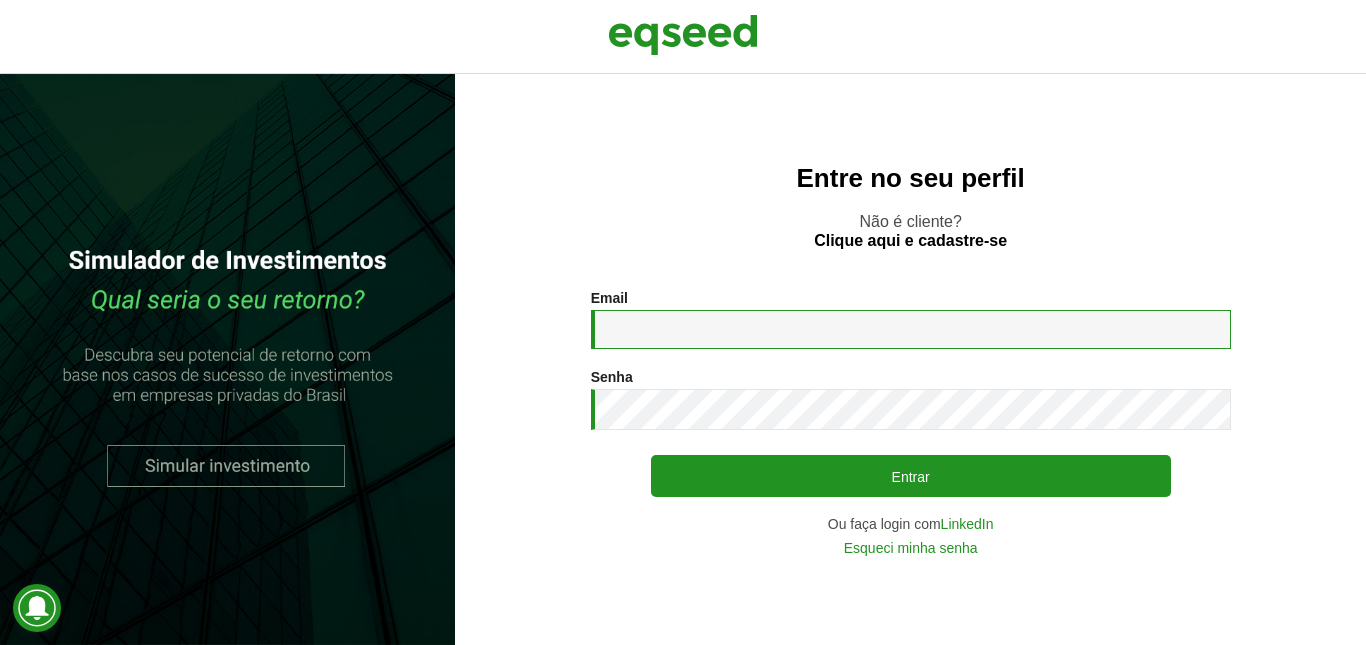 click on "Email  *" at bounding box center (911, 329) 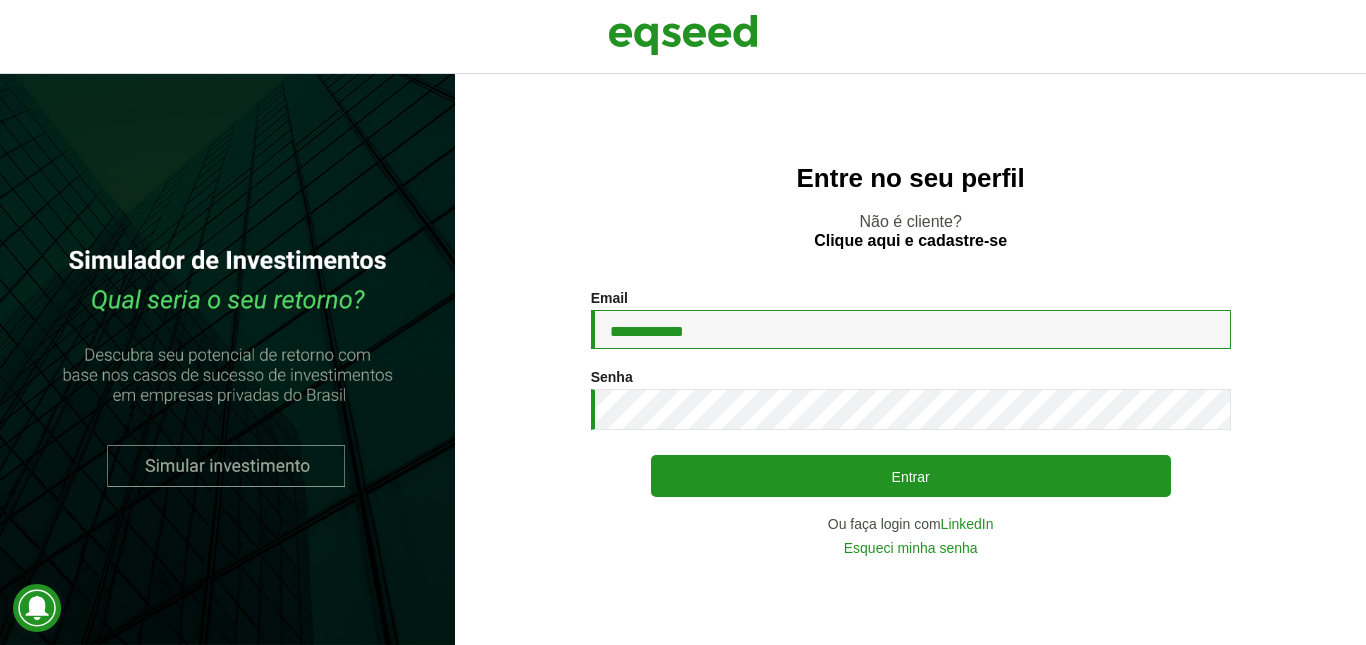 type on "**********" 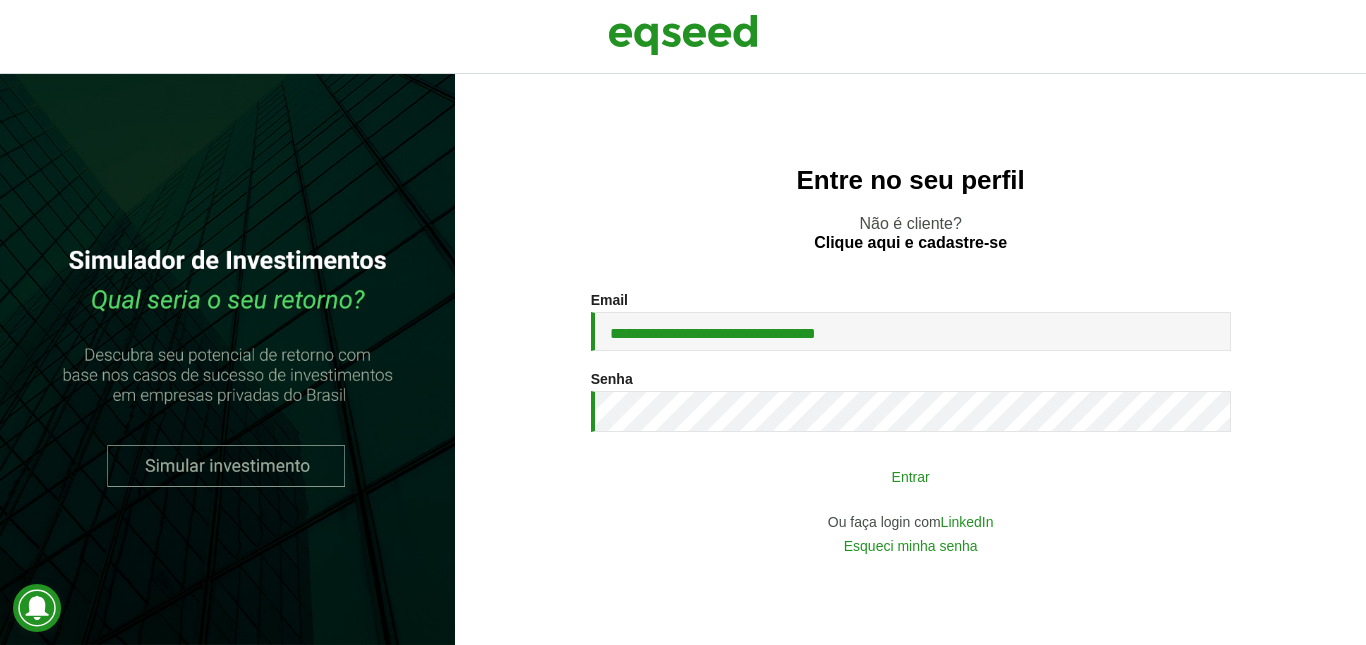 click on "Entrar" at bounding box center (911, 476) 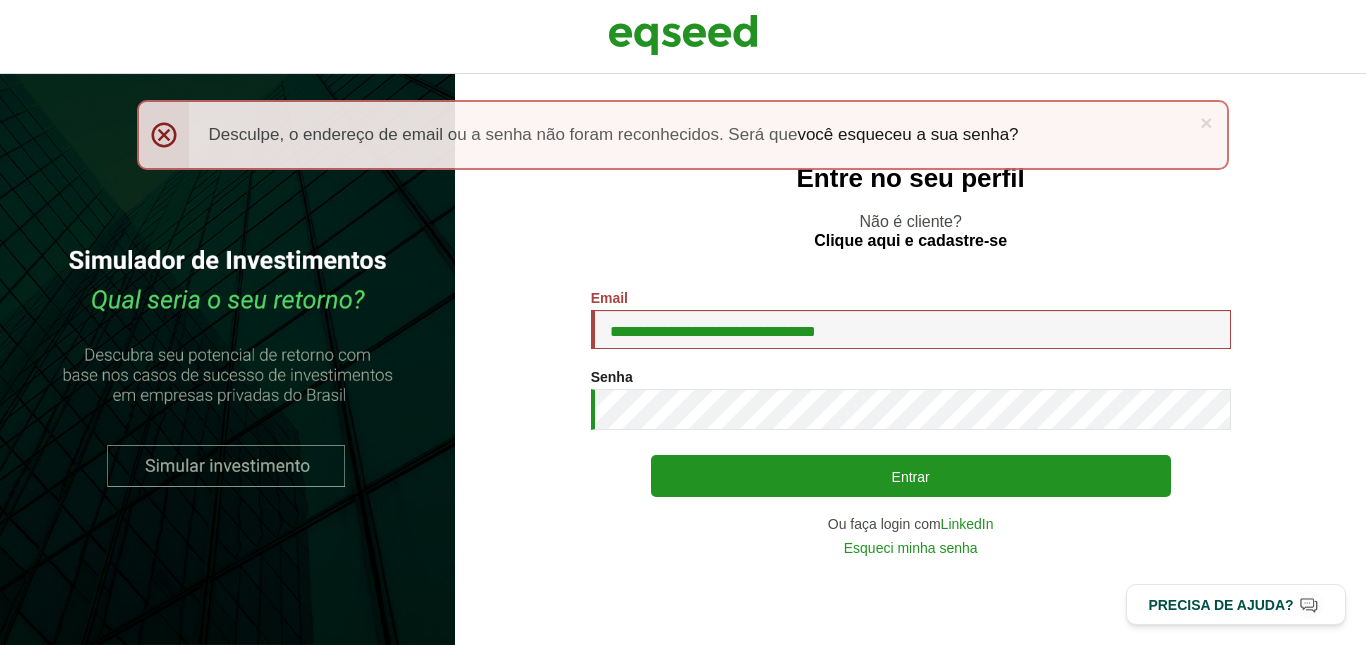 scroll, scrollTop: 0, scrollLeft: 0, axis: both 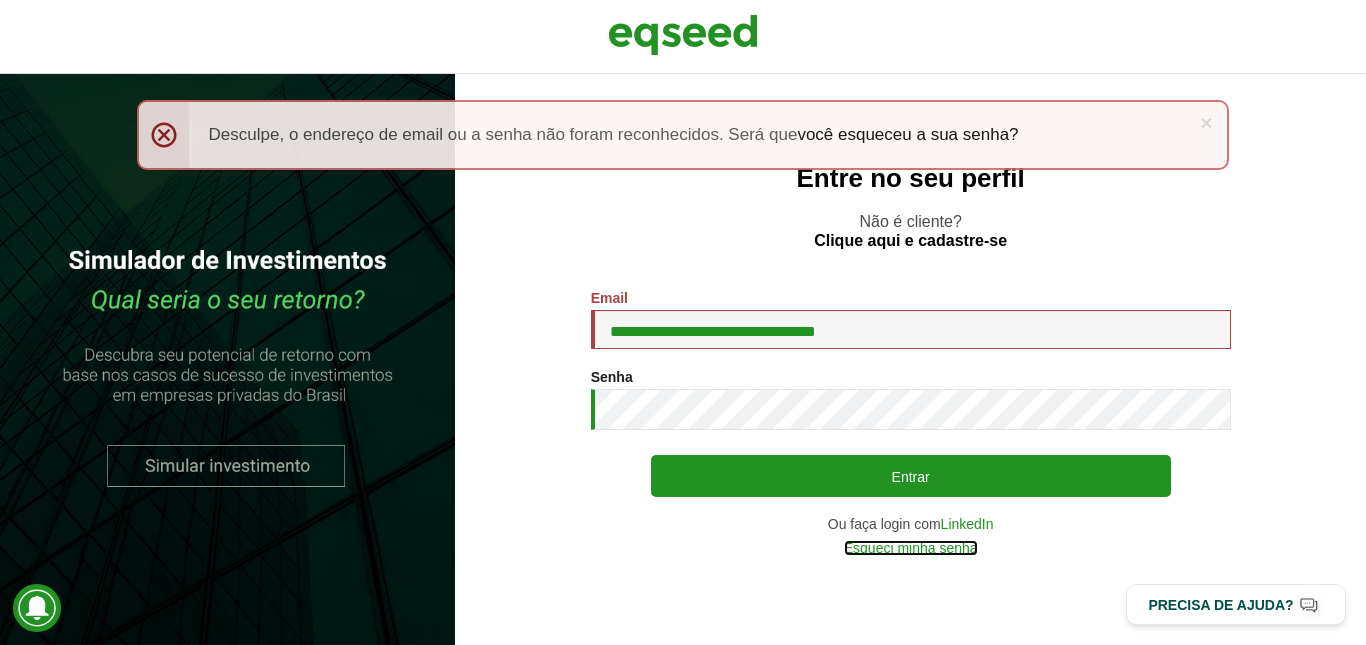 click on "Esqueci minha senha" at bounding box center [911, 548] 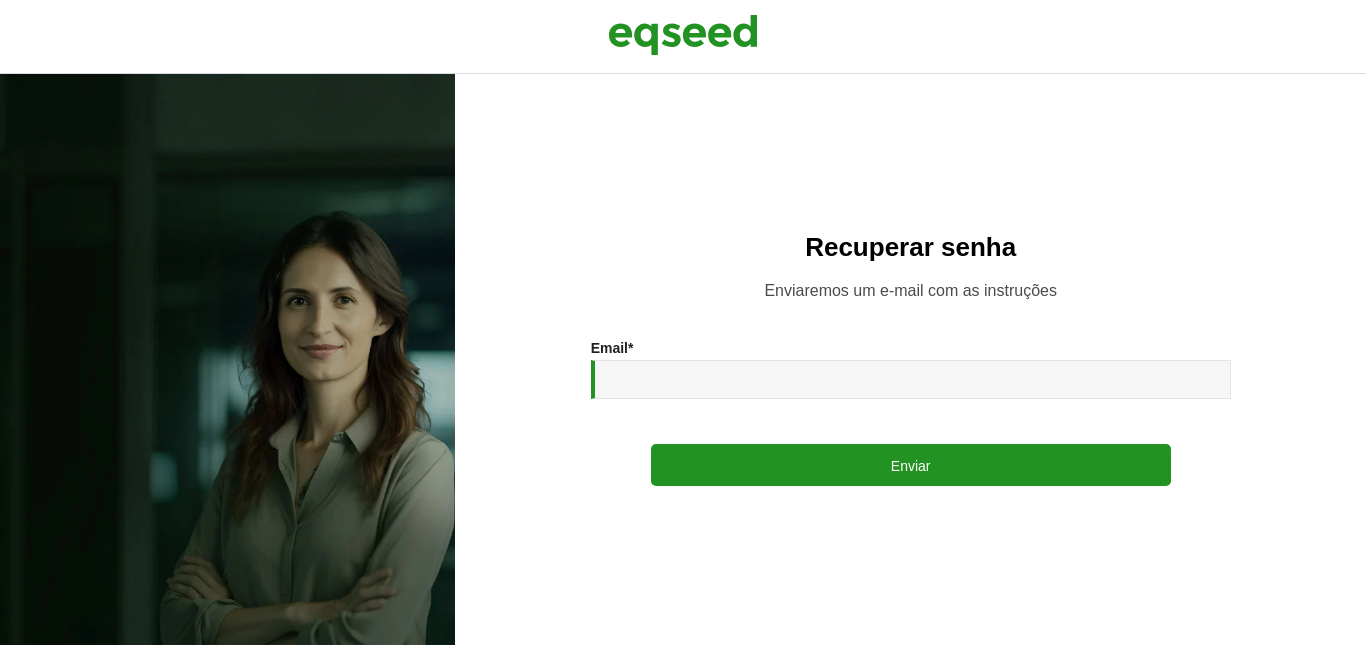 scroll, scrollTop: 0, scrollLeft: 0, axis: both 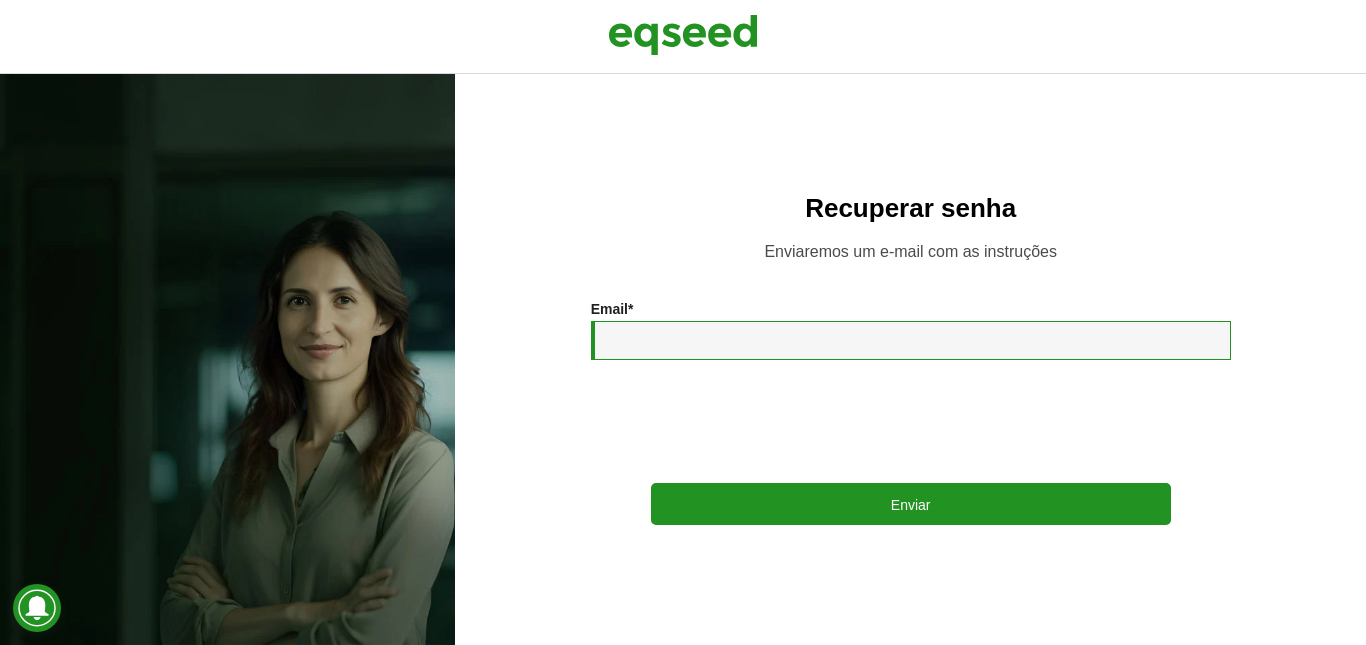 click on "Email  *" at bounding box center [911, 340] 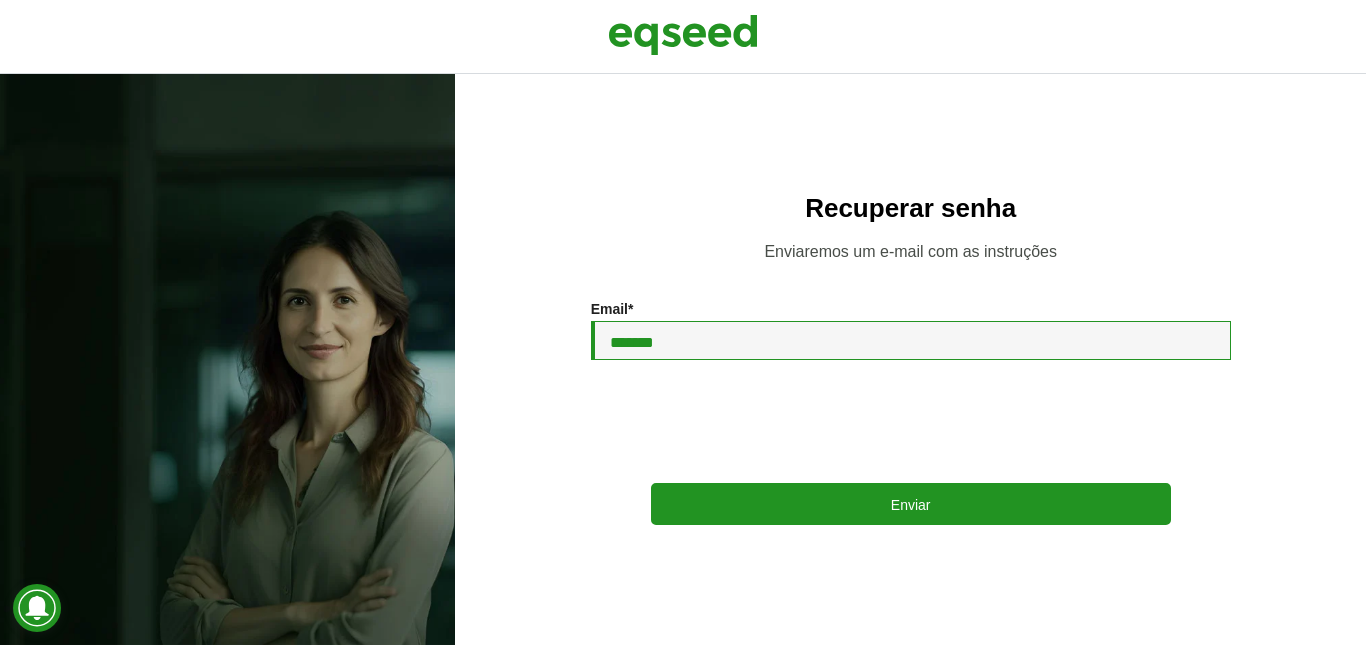 type on "**********" 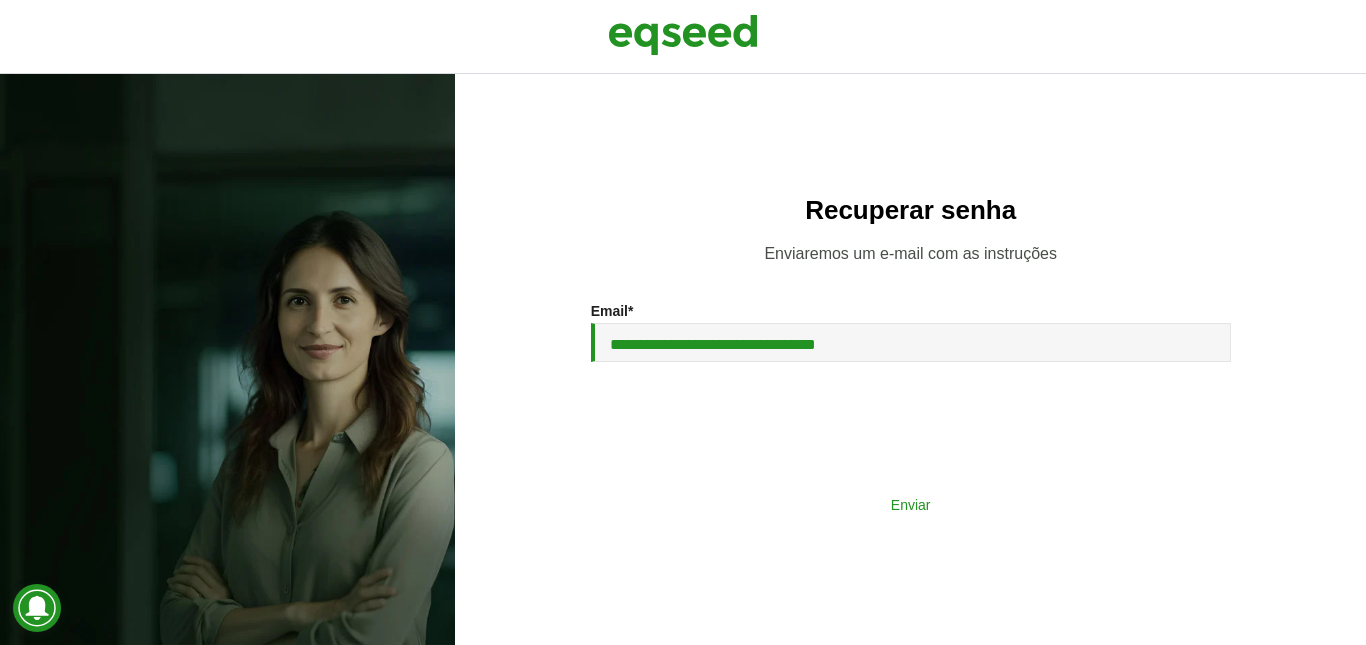 click on "Enviar" at bounding box center [911, 504] 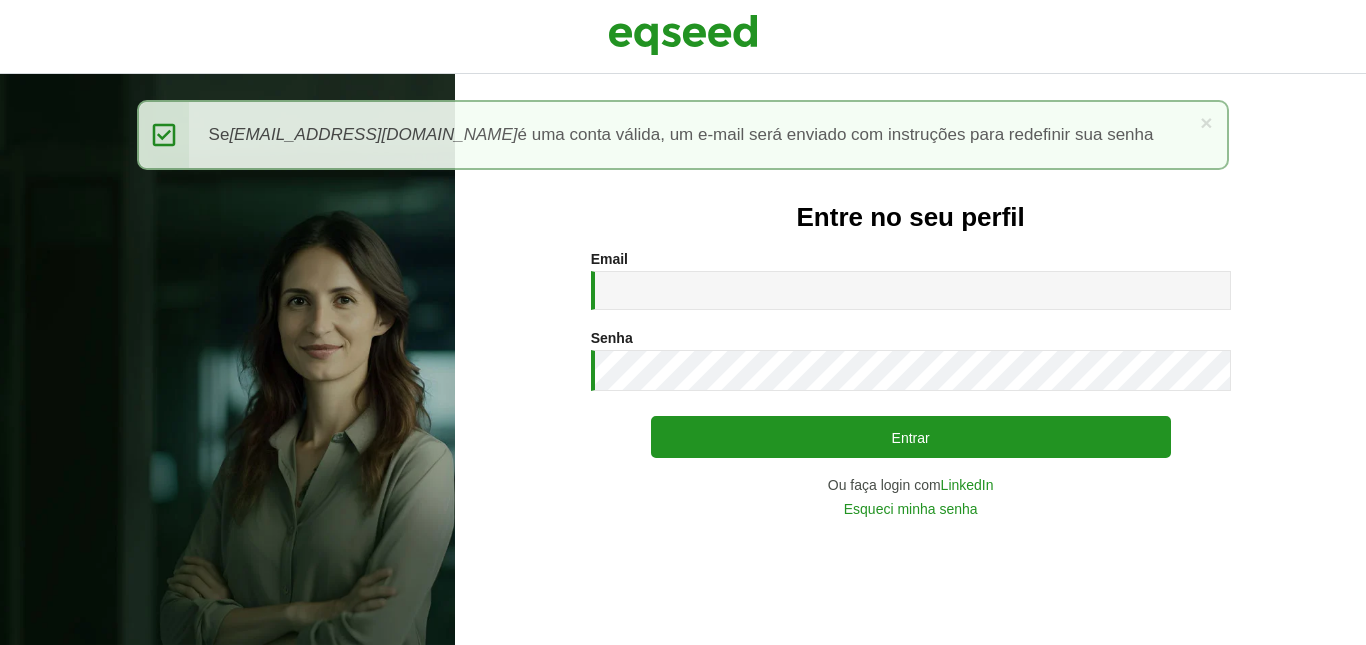 scroll, scrollTop: 0, scrollLeft: 0, axis: both 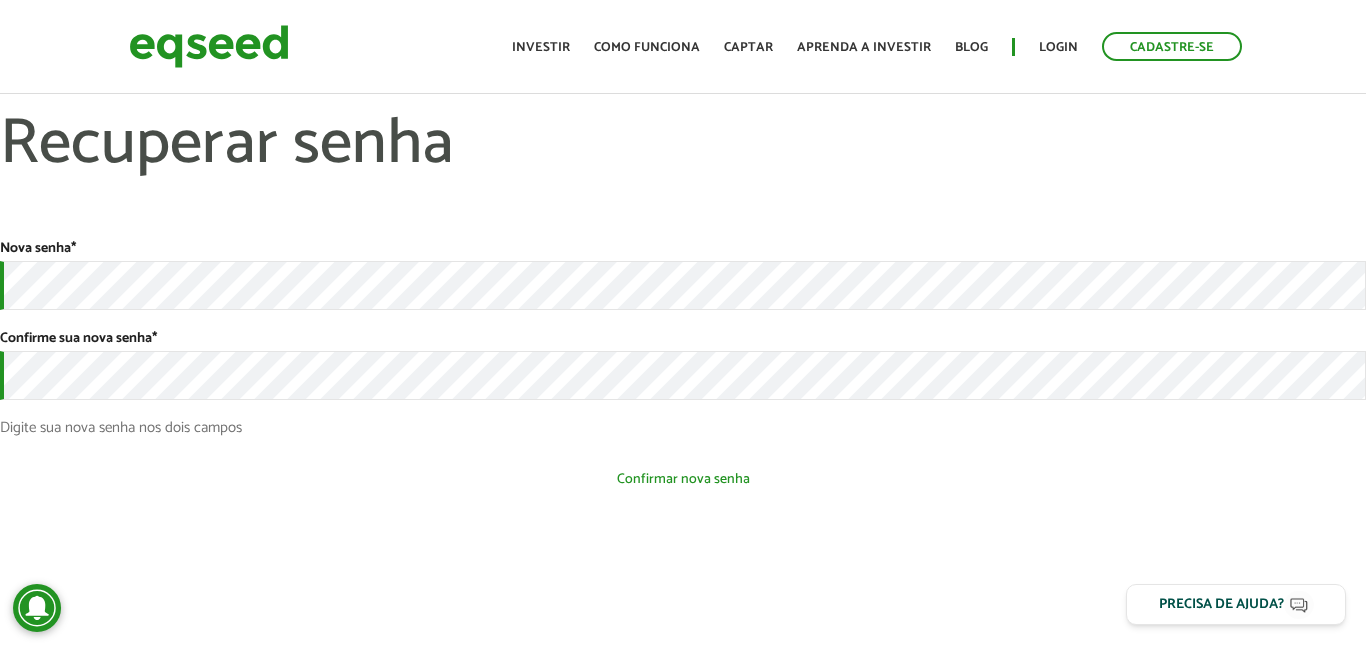 click on "Confirmar nova senha" at bounding box center (683, 479) 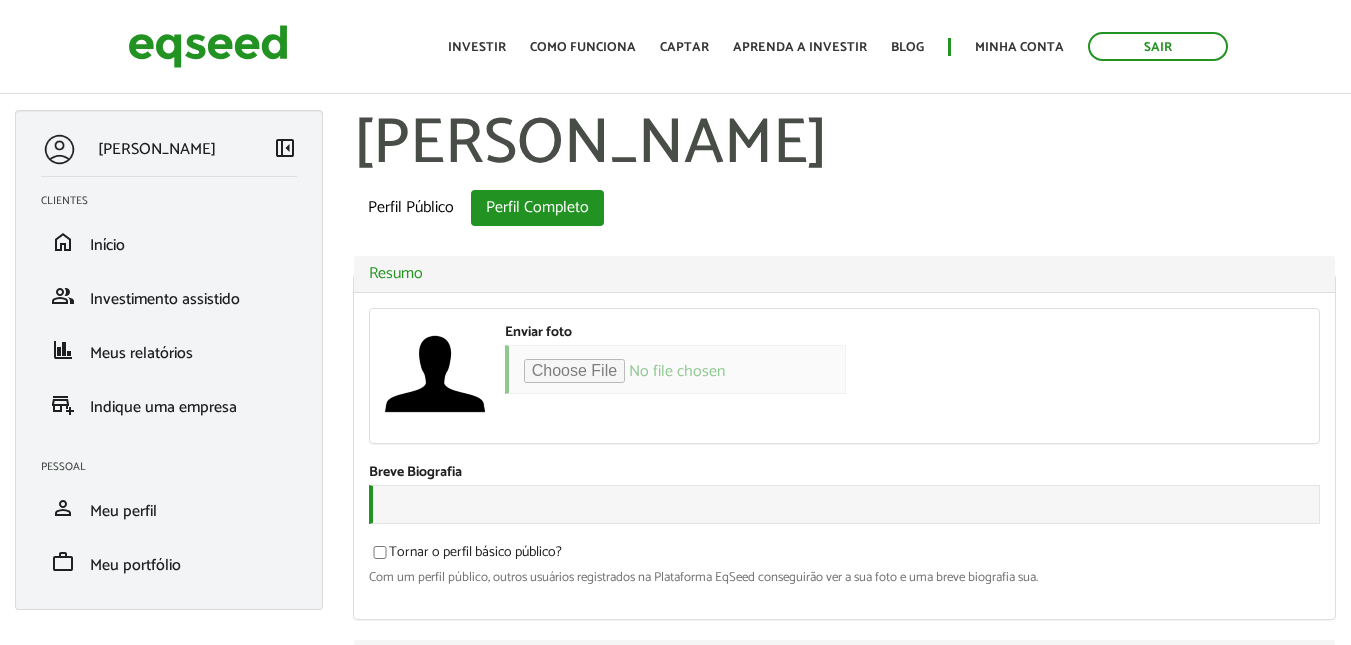 scroll, scrollTop: 0, scrollLeft: 0, axis: both 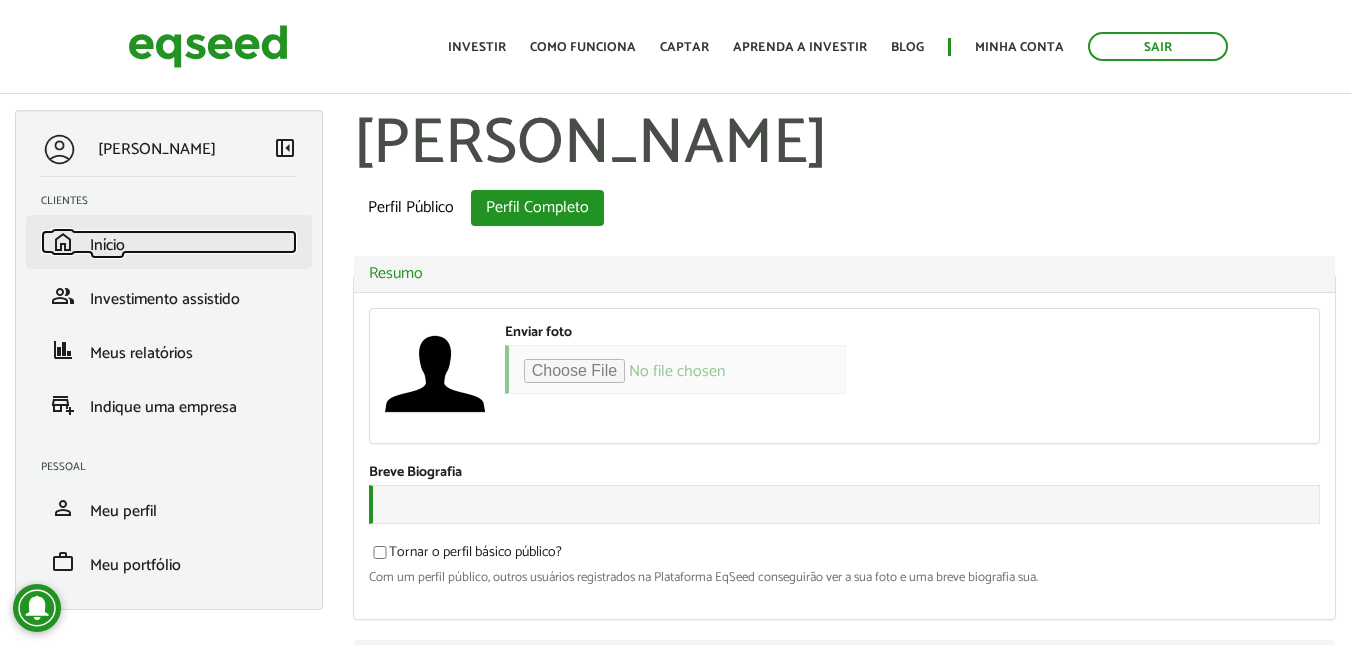 click on "Início" at bounding box center [107, 245] 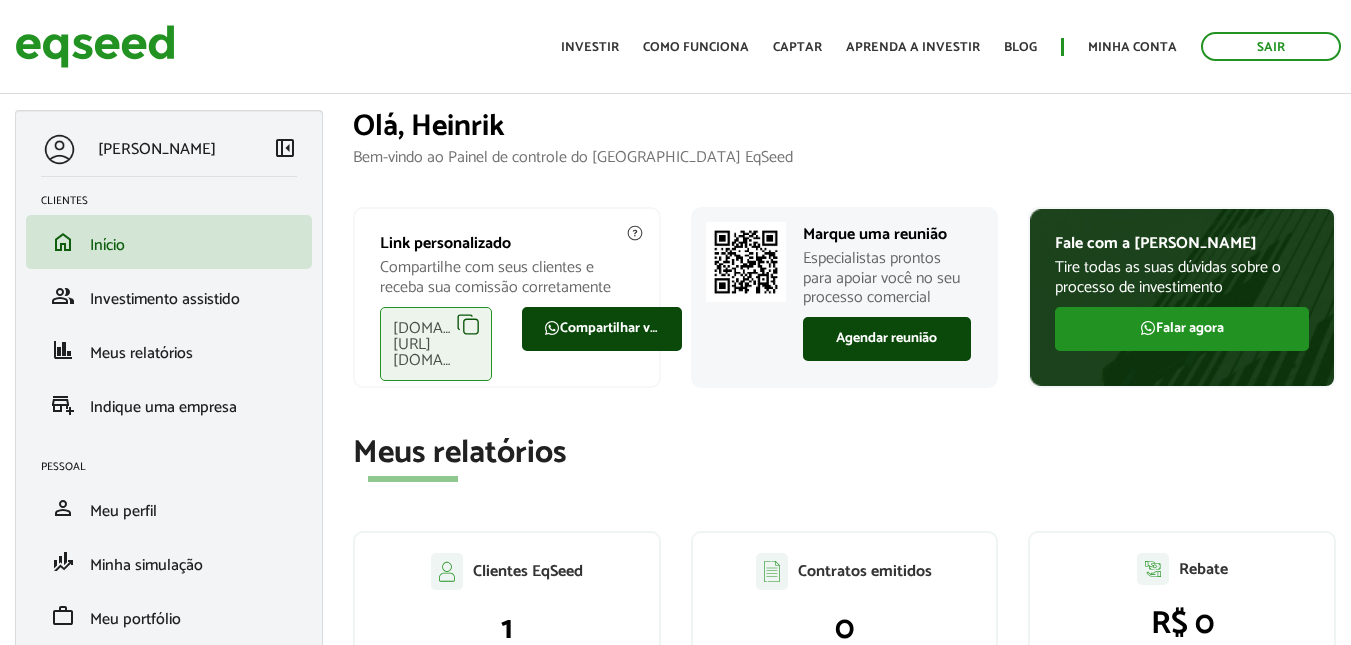 scroll, scrollTop: 0, scrollLeft: 0, axis: both 